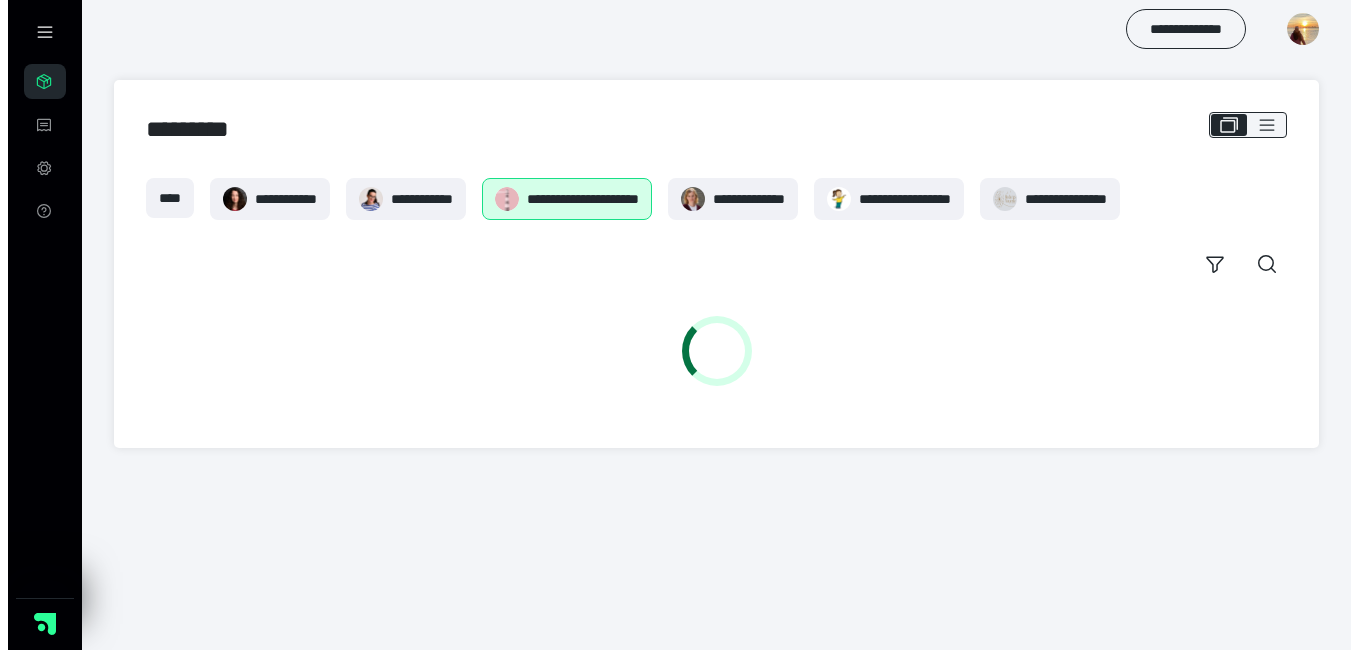 scroll, scrollTop: 0, scrollLeft: 0, axis: both 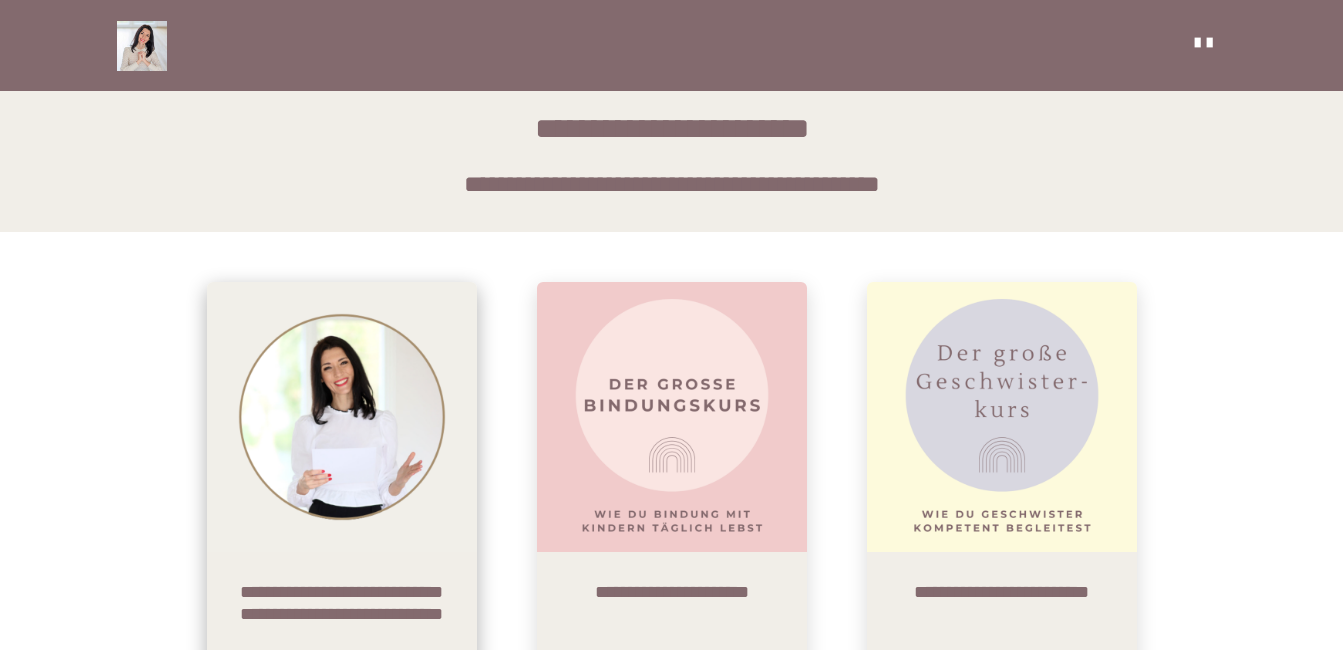 click at bounding box center (342, 417) 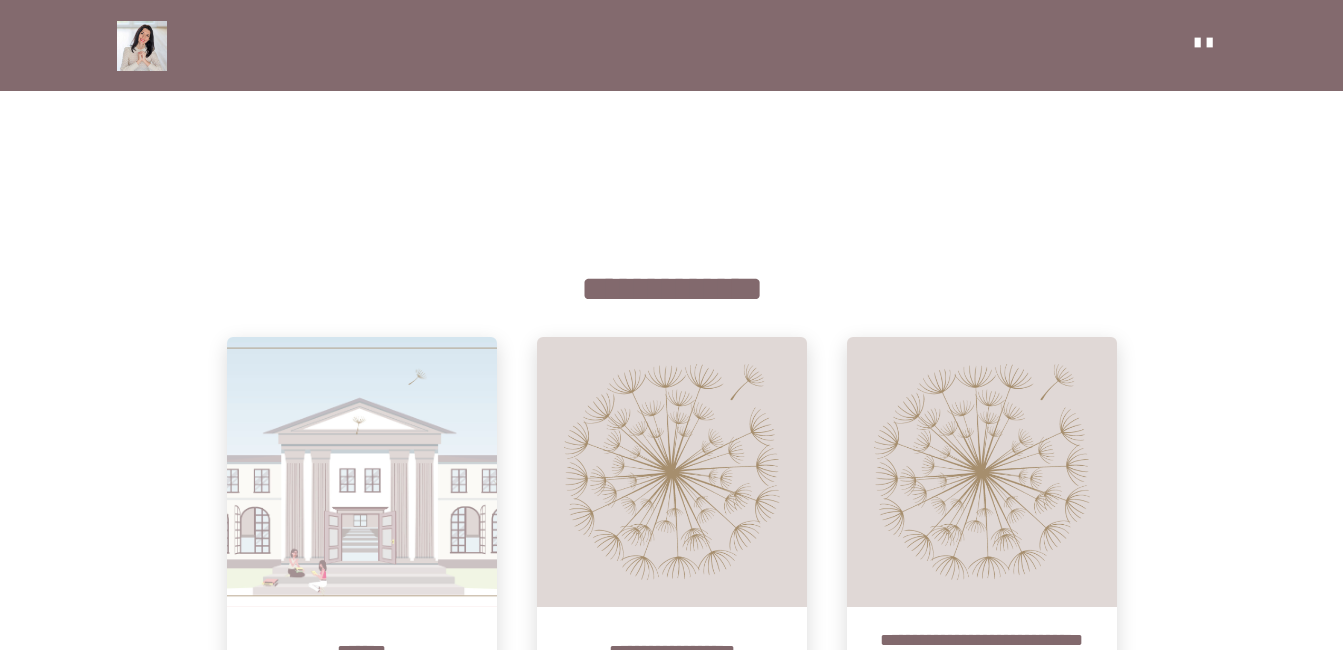 click on "**********" at bounding box center (672, 652) 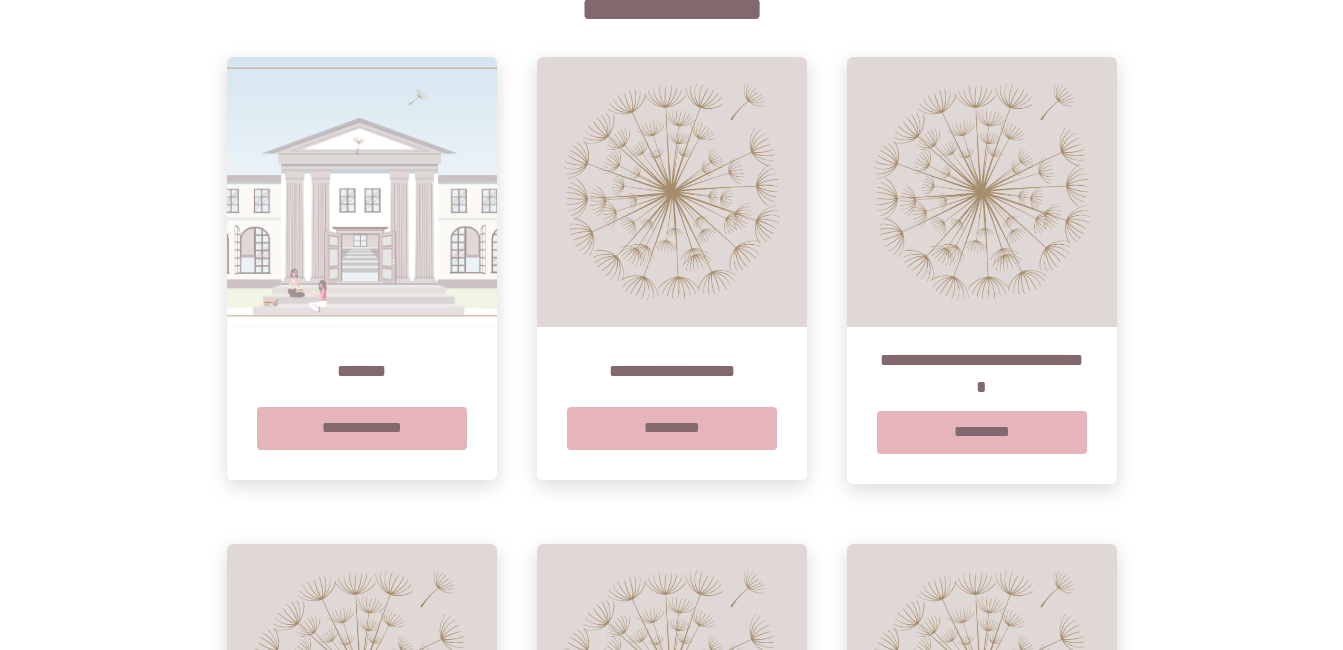 scroll, scrollTop: 313, scrollLeft: 0, axis: vertical 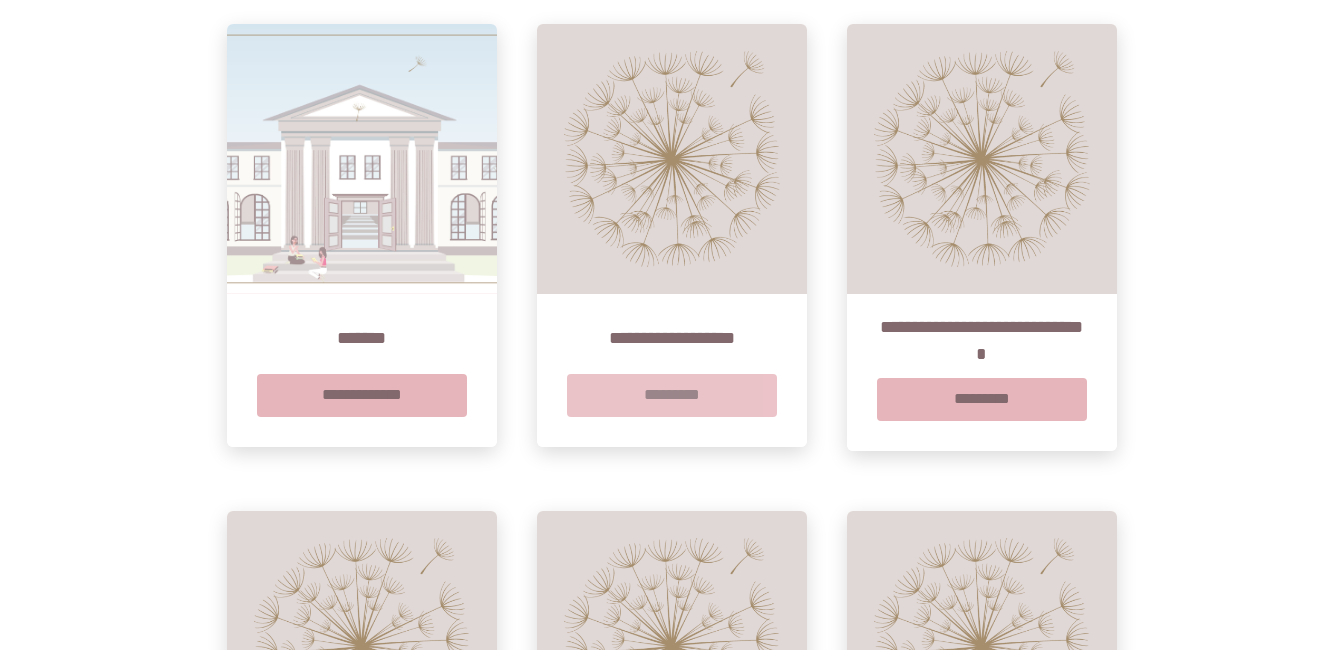 click on "*********" at bounding box center (672, 395) 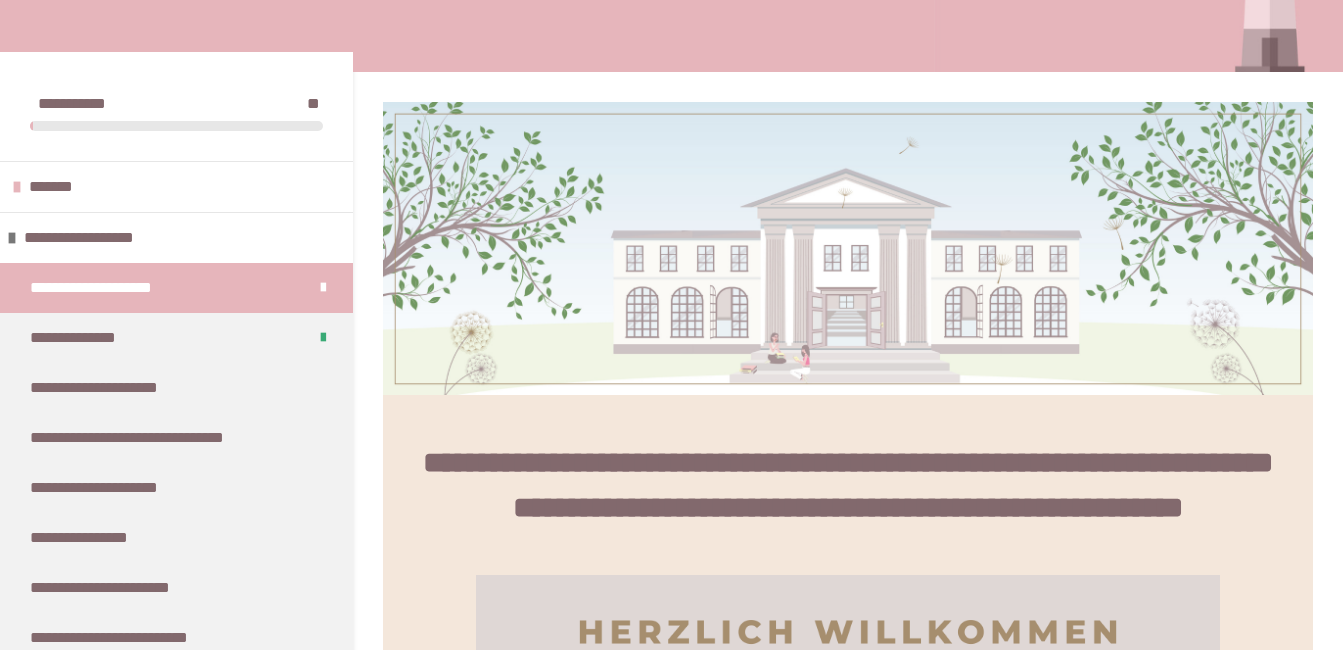 scroll, scrollTop: 309, scrollLeft: 0, axis: vertical 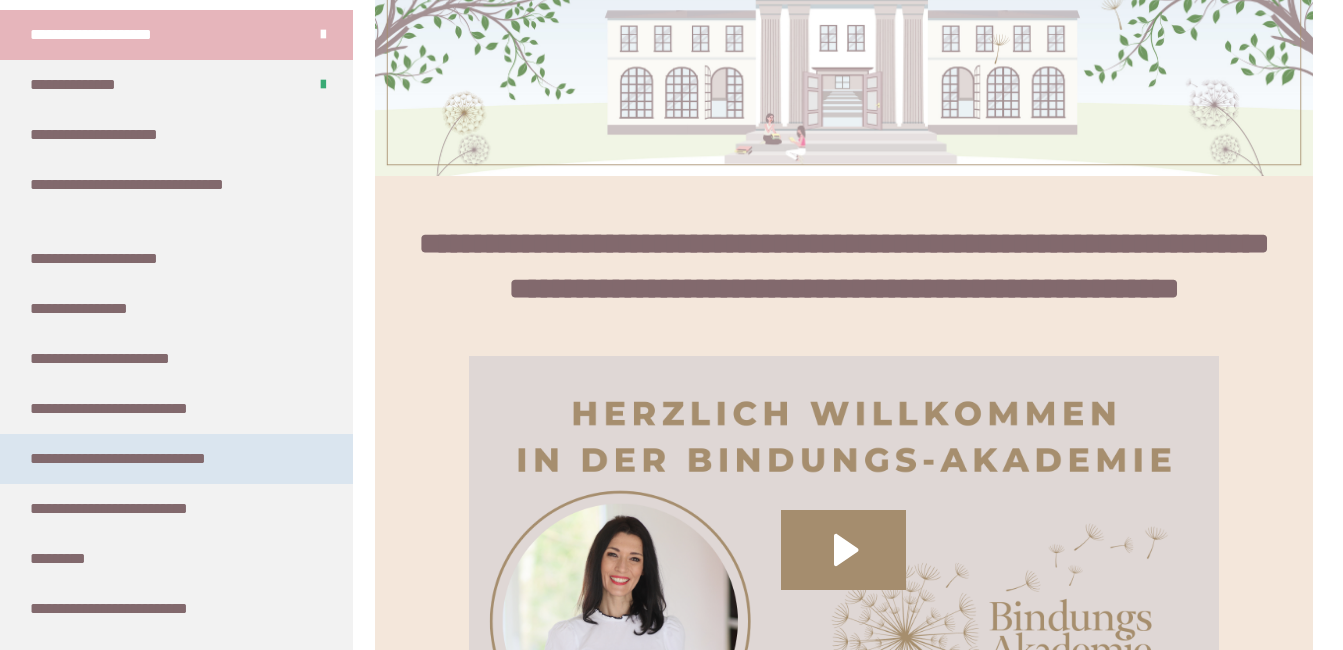 click on "**********" at bounding box center [159, 459] 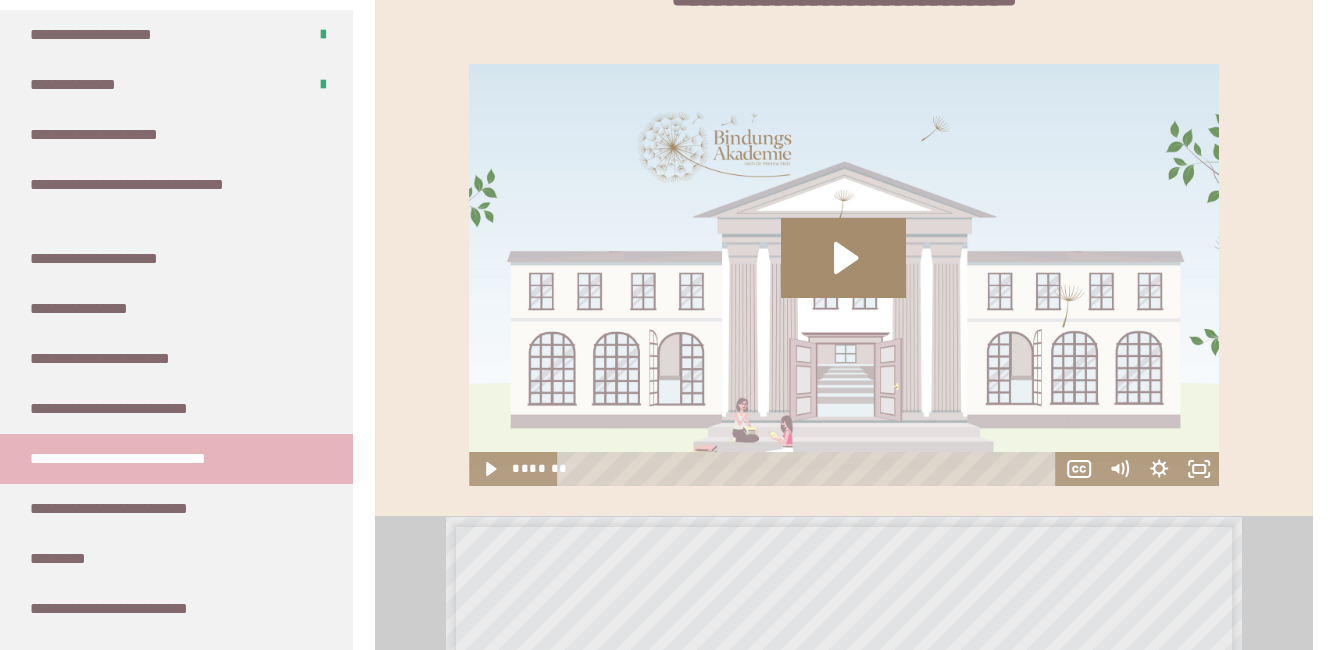 scroll, scrollTop: 1058, scrollLeft: 0, axis: vertical 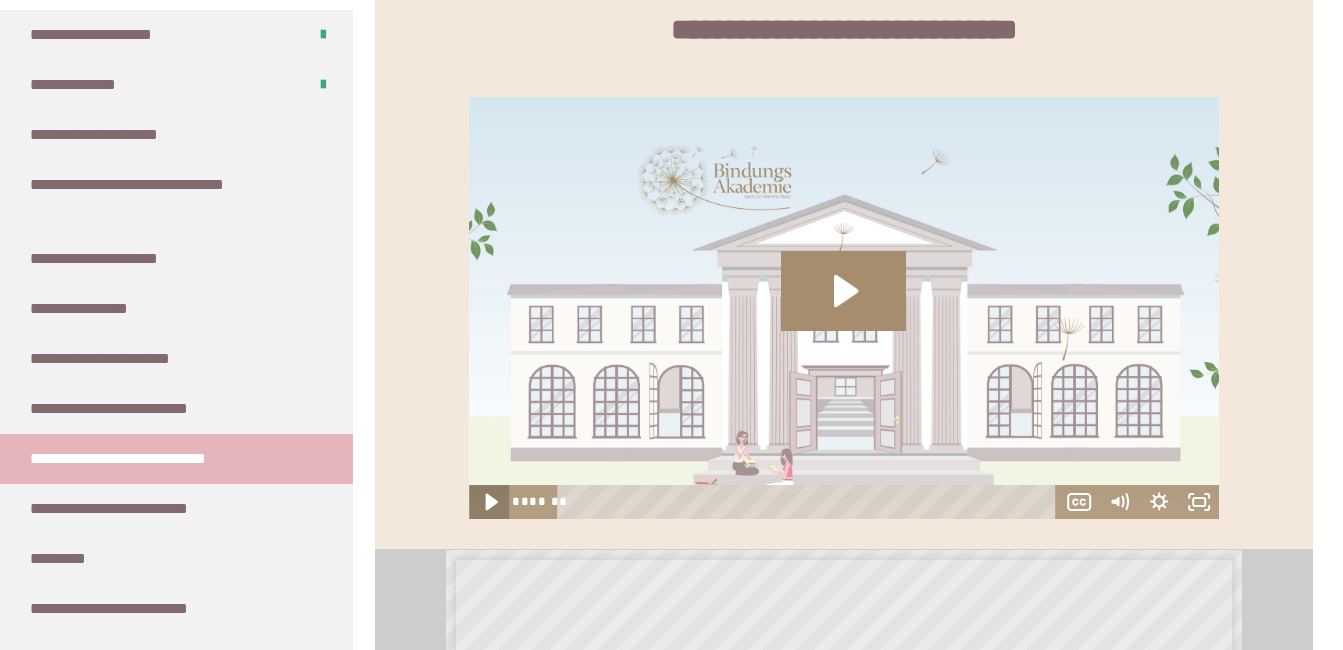 click 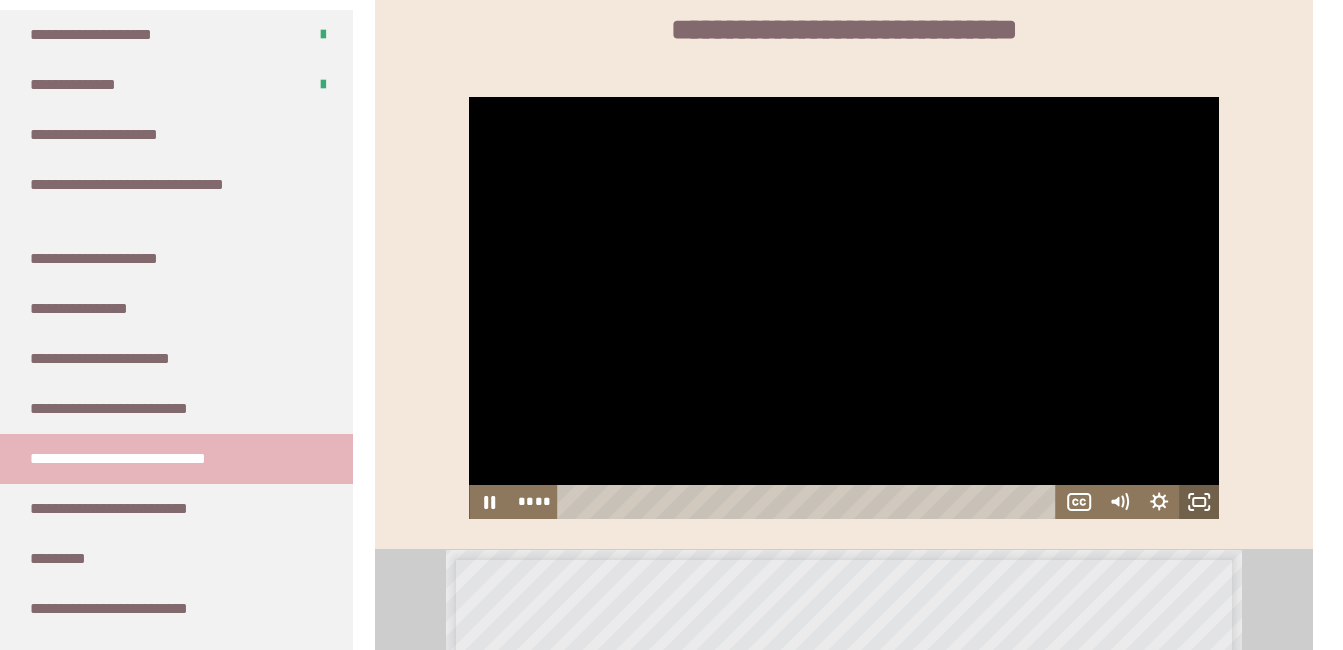 click 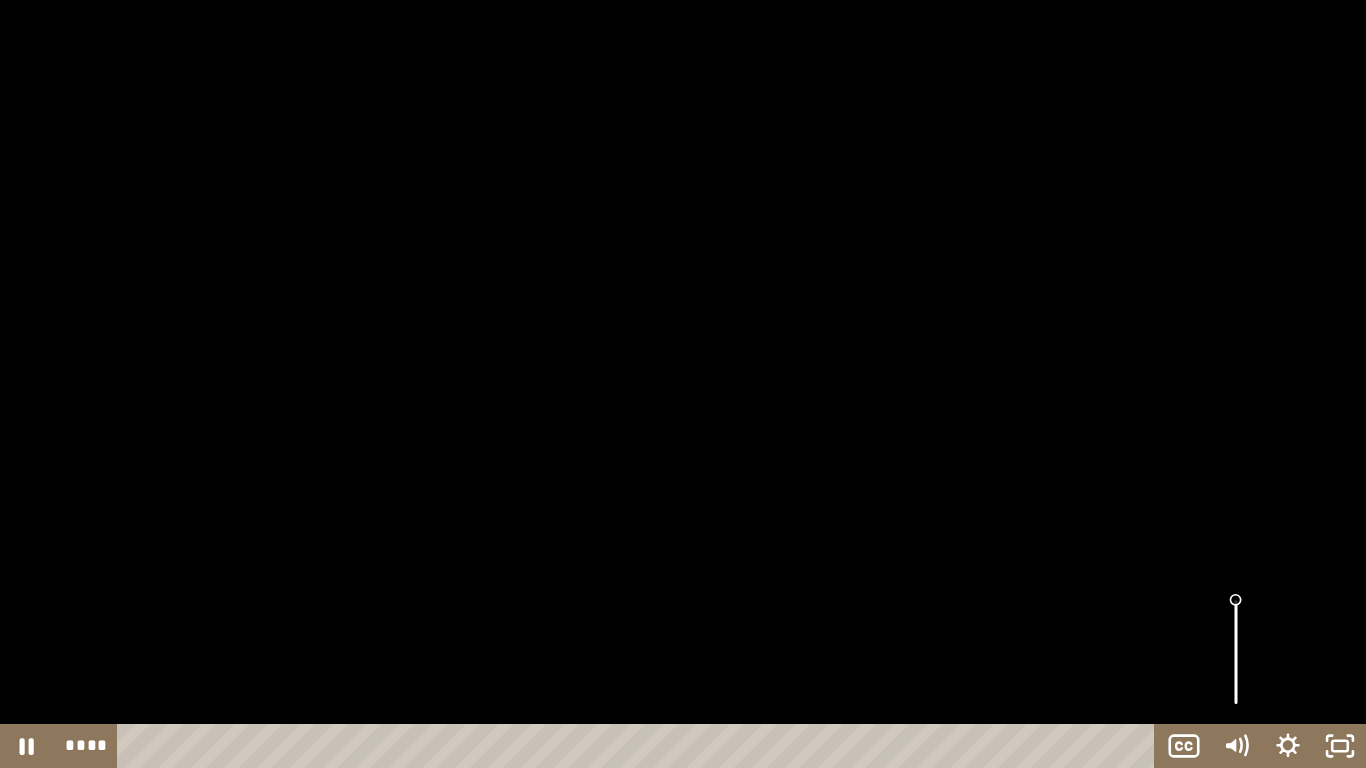 click at bounding box center [1236, 652] 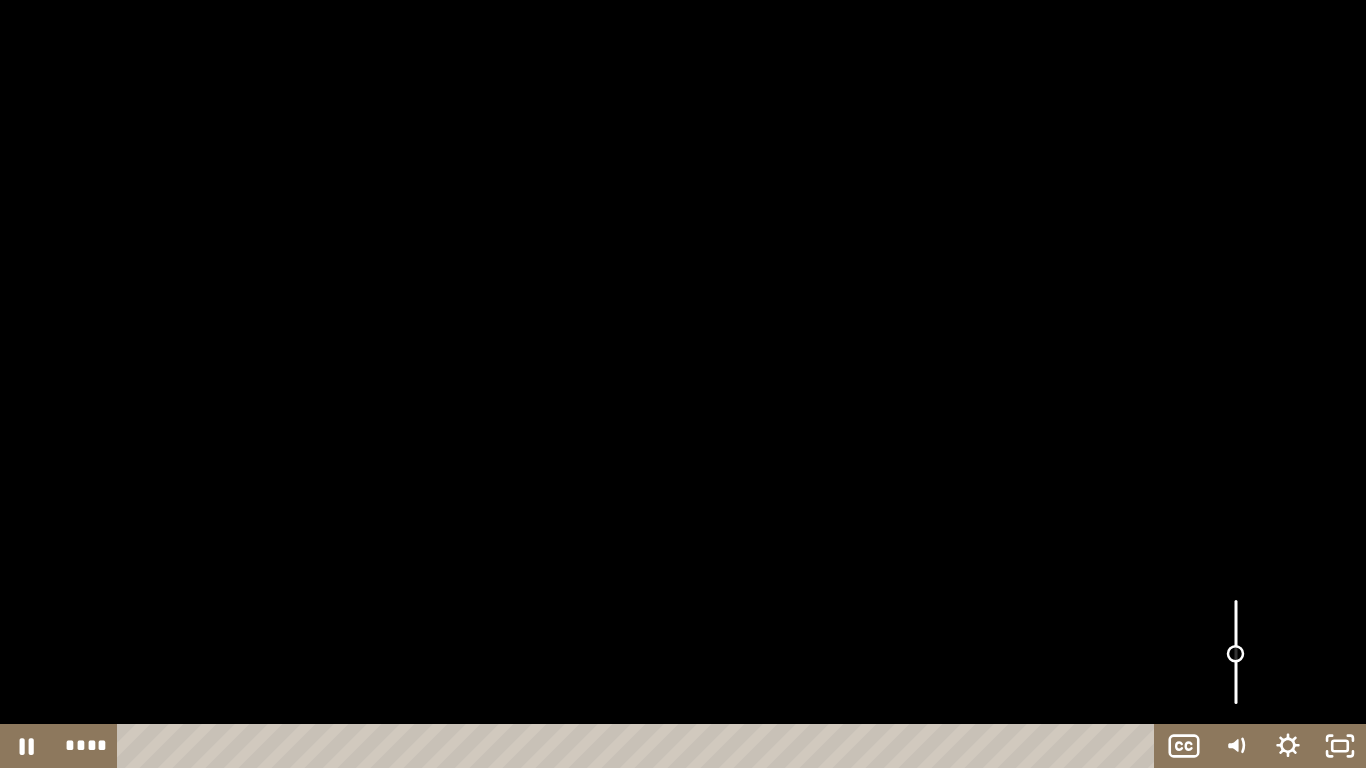 drag, startPoint x: 1231, startPoint y: 640, endPoint x: 1234, endPoint y: 656, distance: 16.27882 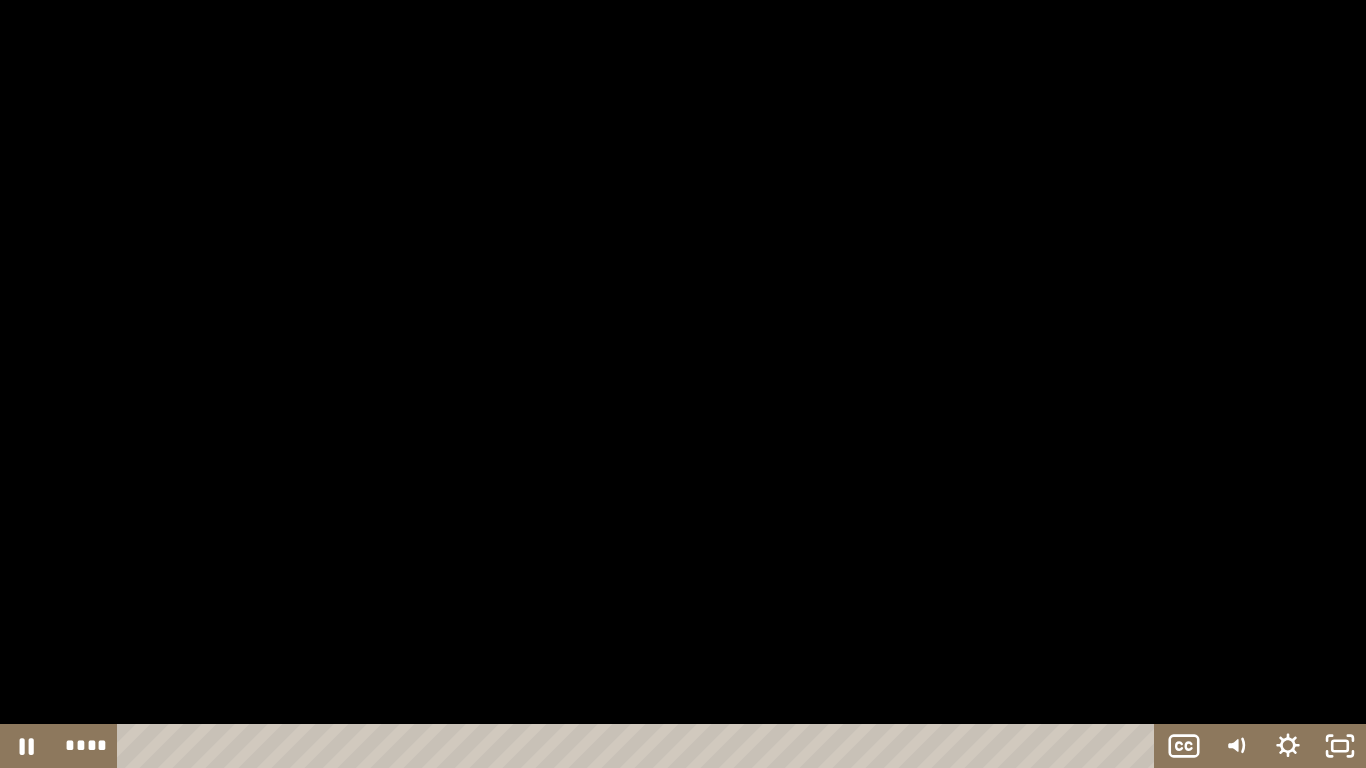 click at bounding box center [683, 384] 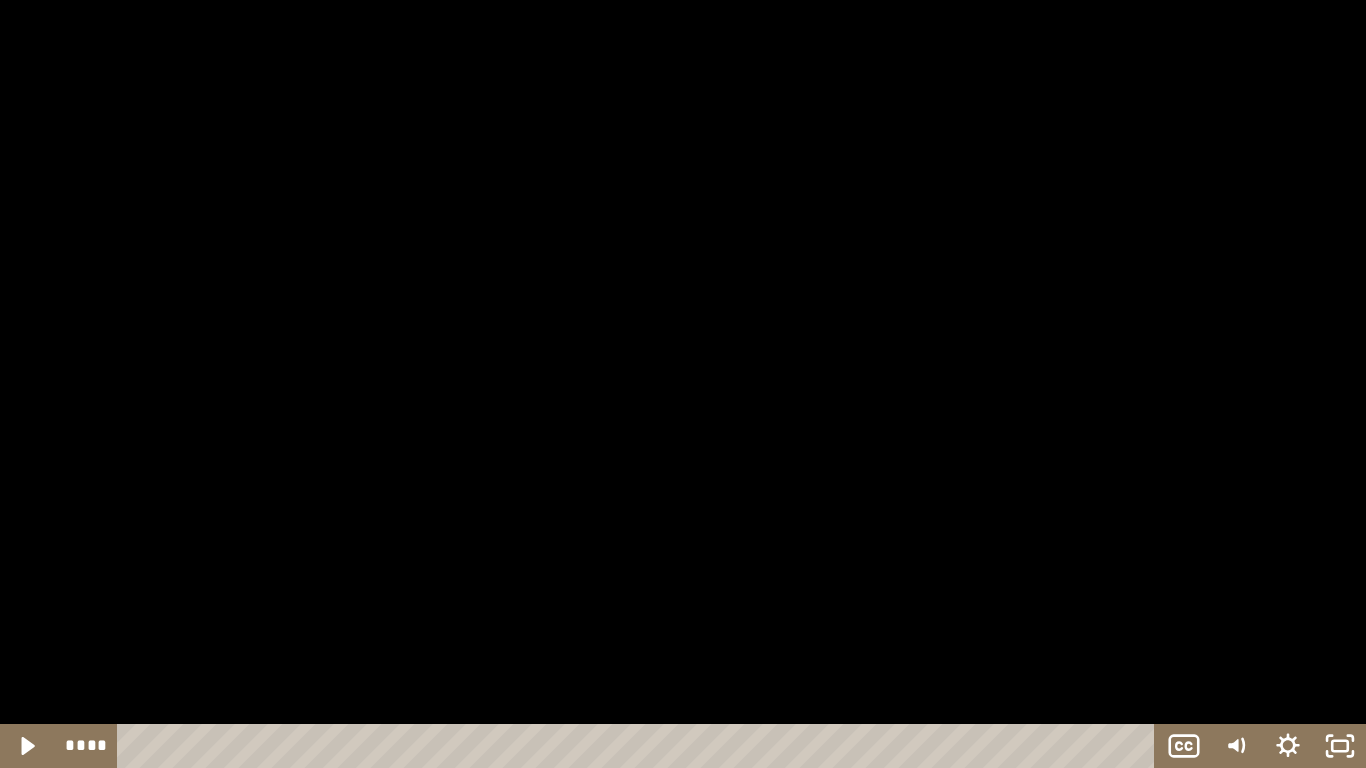 click at bounding box center [683, 384] 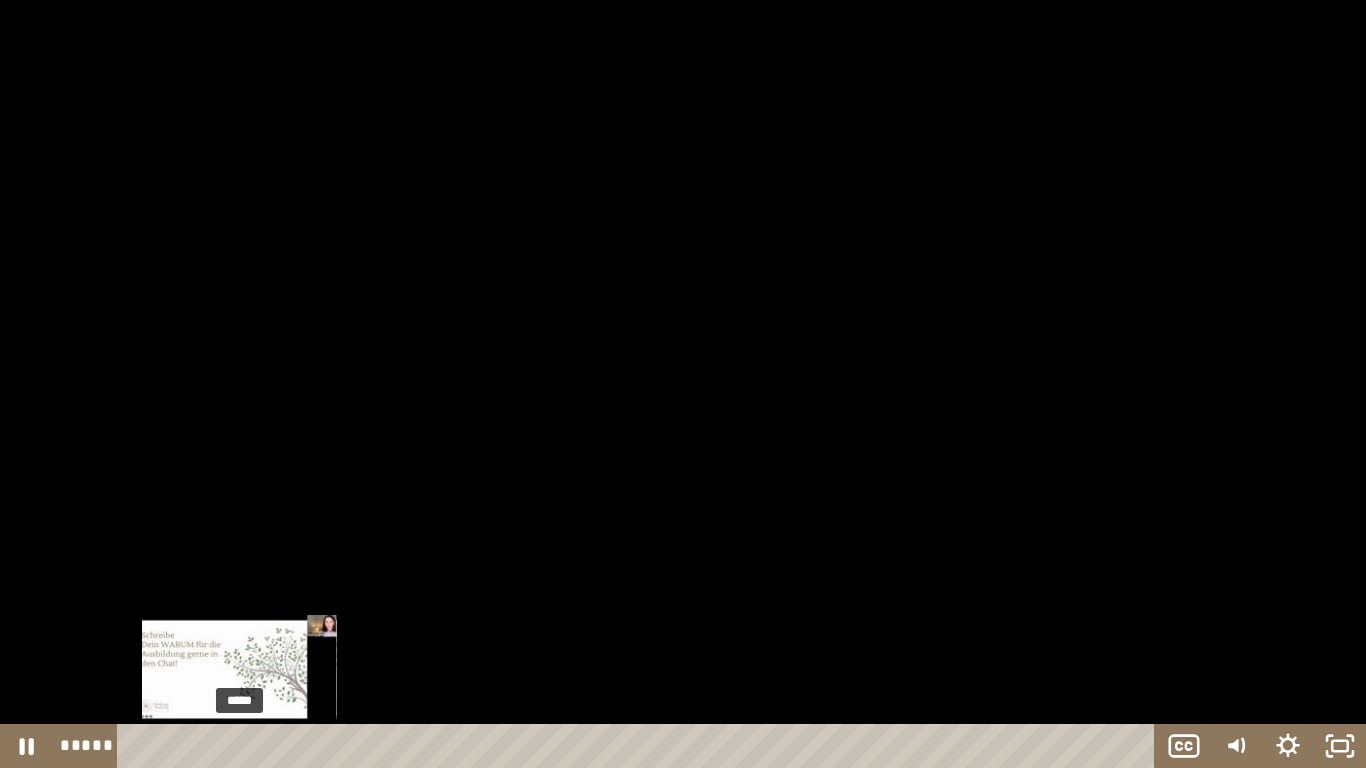 click on "*****" at bounding box center [640, 746] 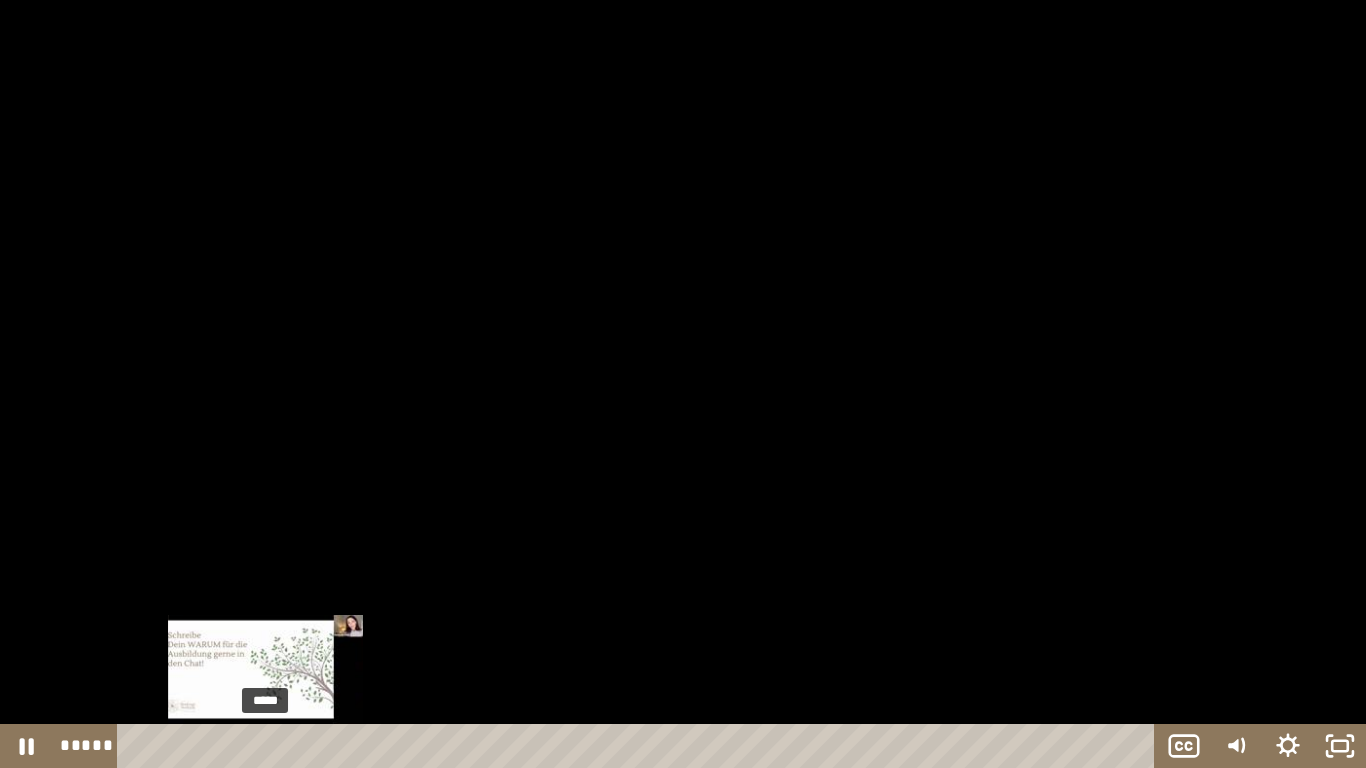 click on "*****" at bounding box center [640, 746] 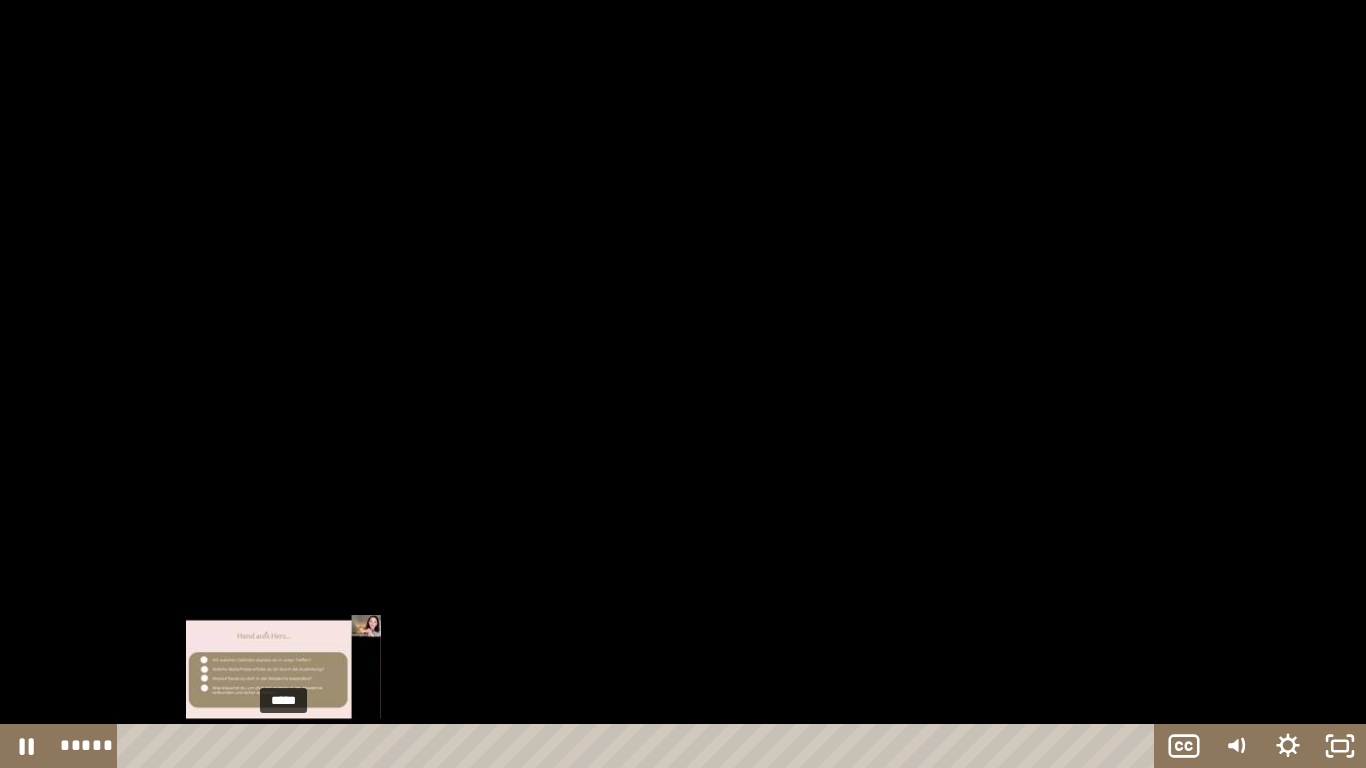 click on "*****" at bounding box center (640, 746) 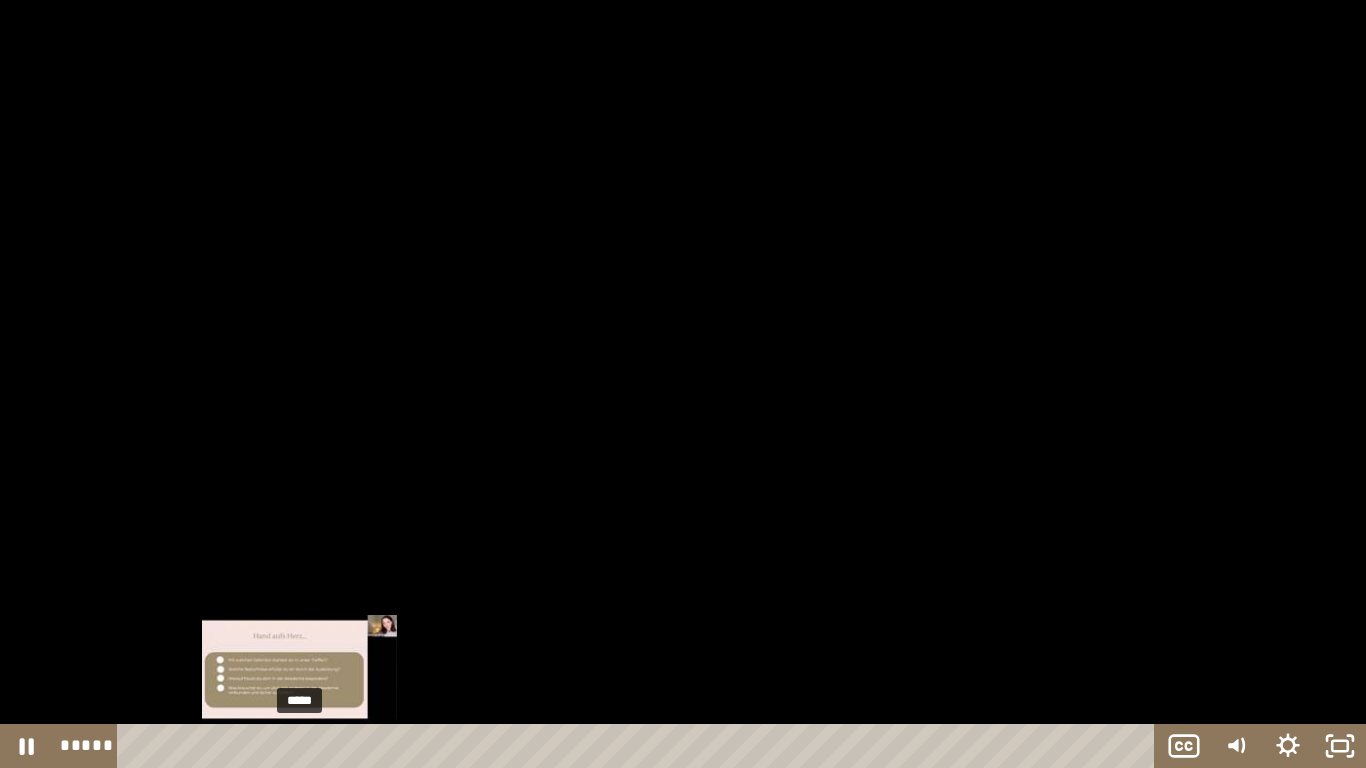 click on "*****" at bounding box center [640, 746] 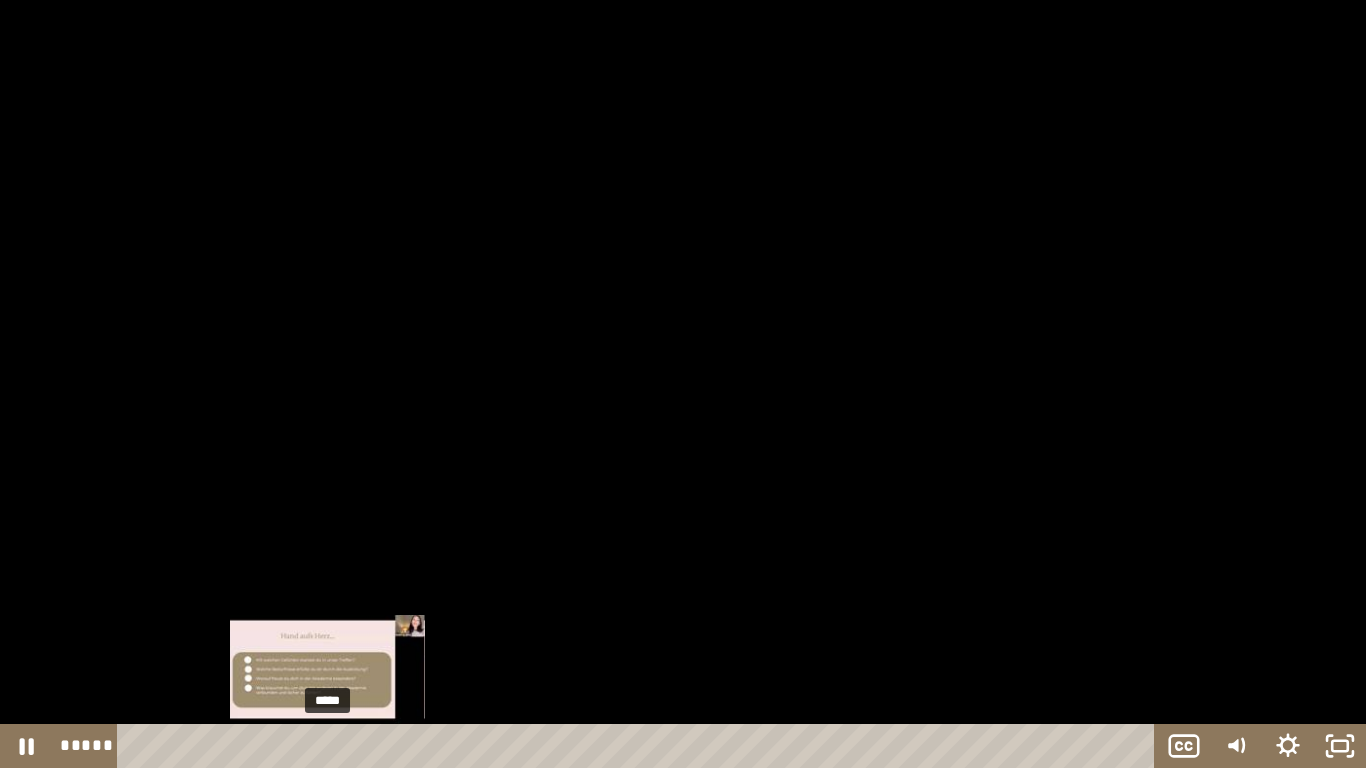 click on "*****" at bounding box center (640, 746) 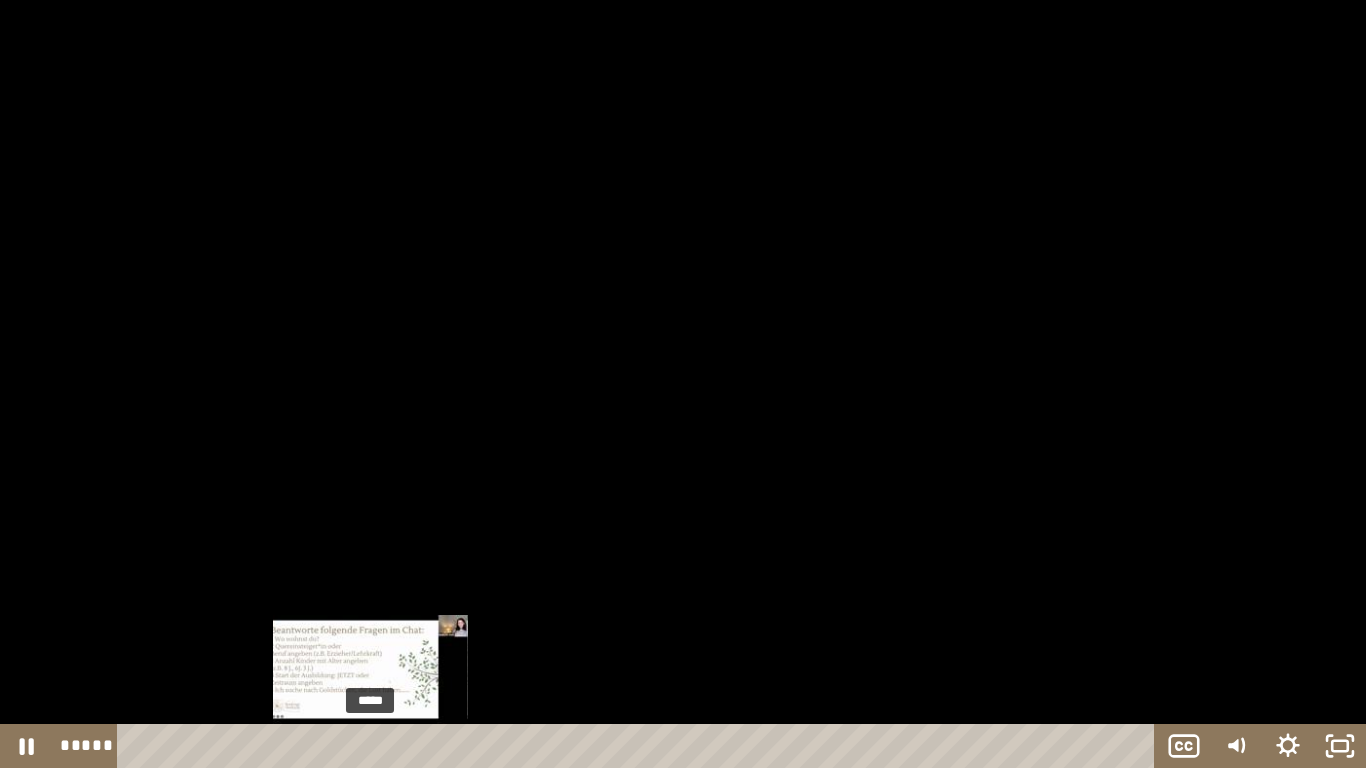 click on "*****" at bounding box center (640, 746) 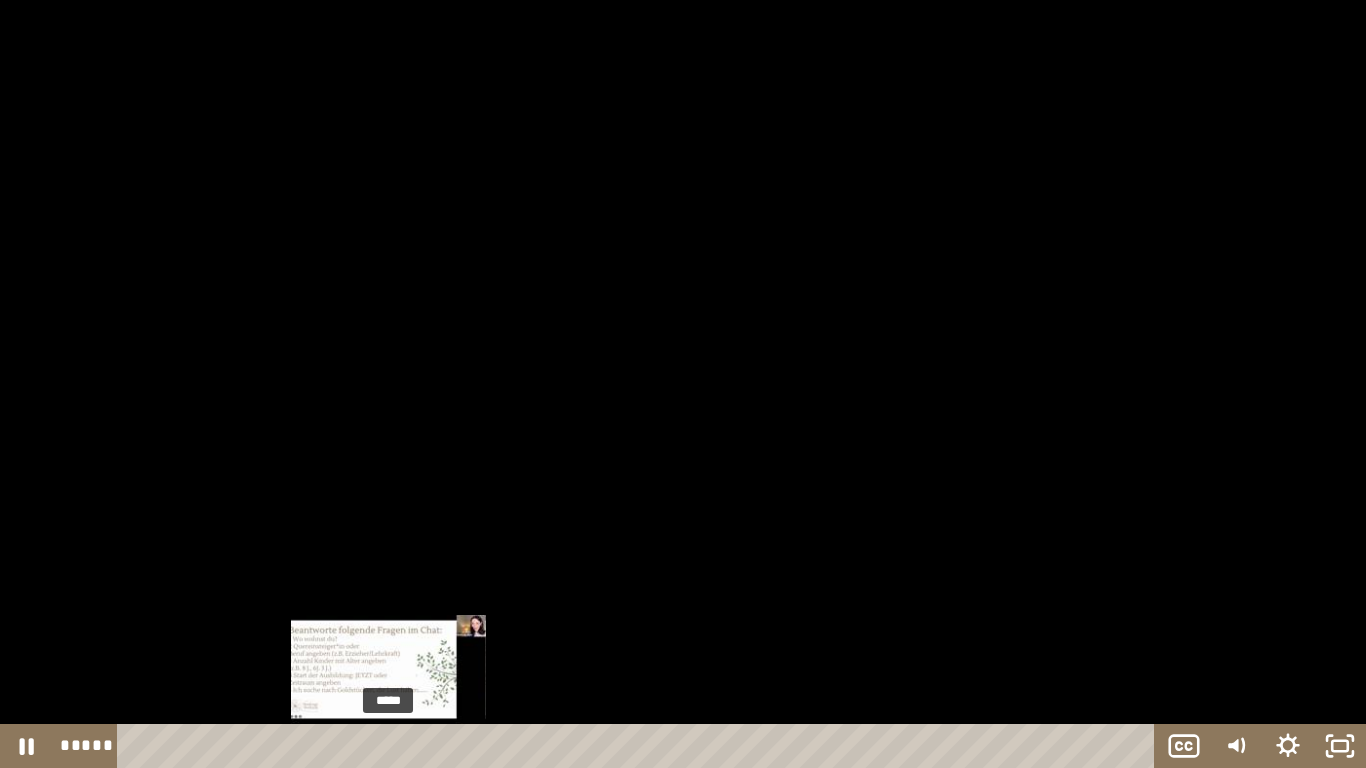 click on "*****" at bounding box center (640, 746) 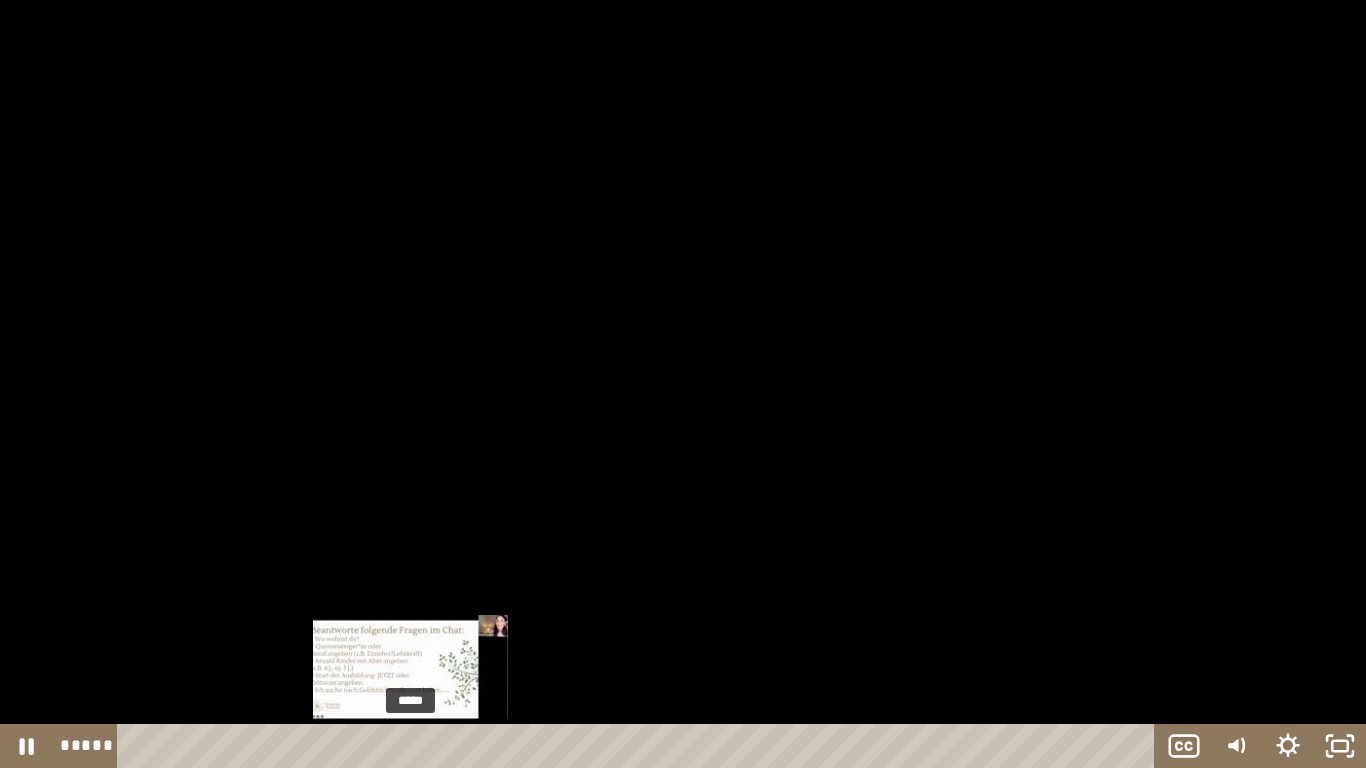 click on "*****" at bounding box center (640, 746) 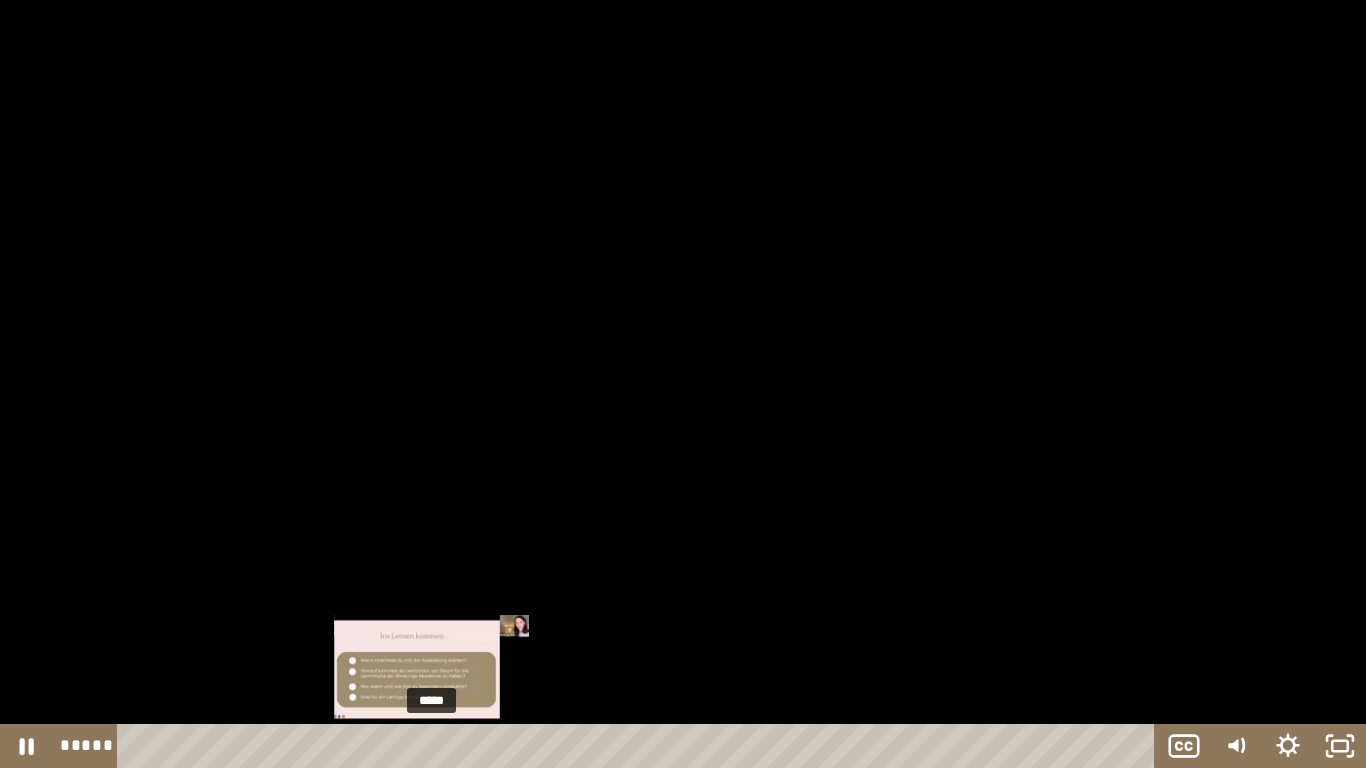 click on "*****" at bounding box center [640, 746] 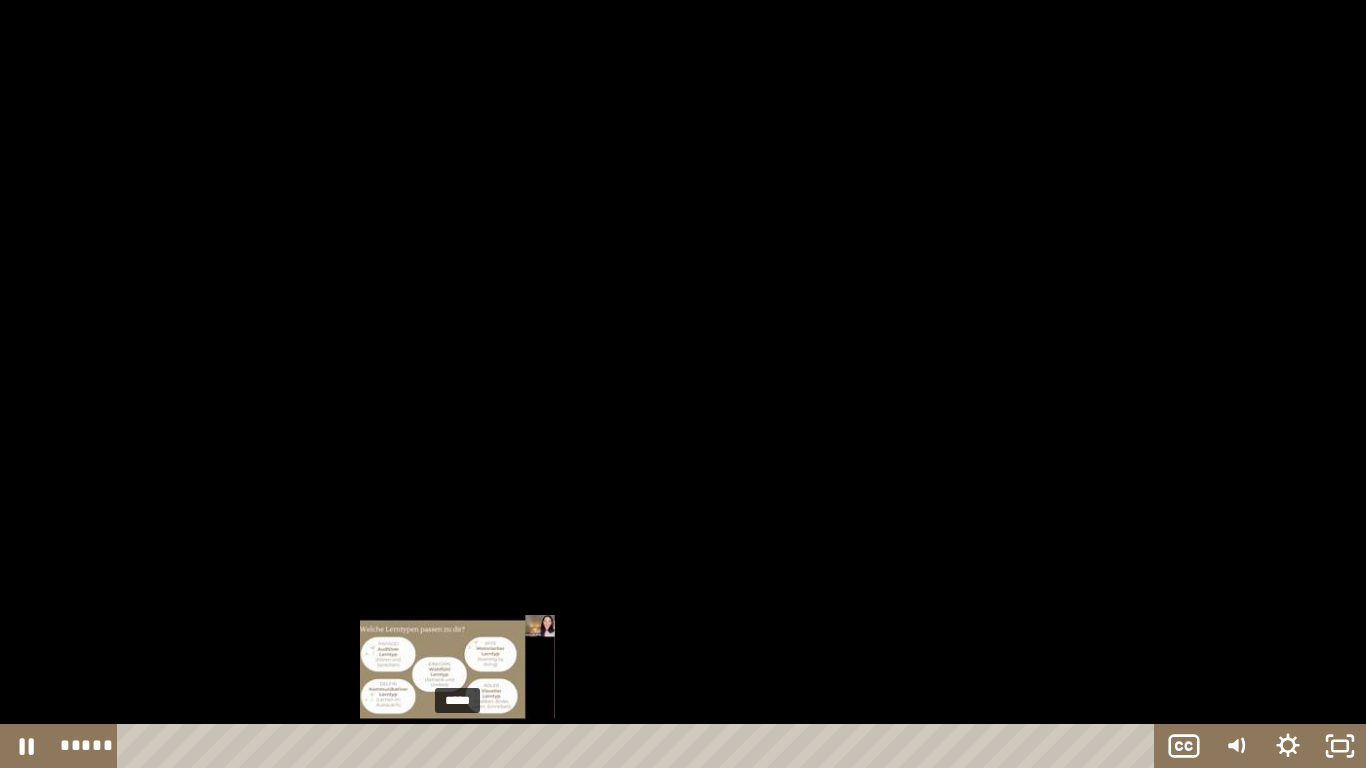 click on "*****" at bounding box center [640, 746] 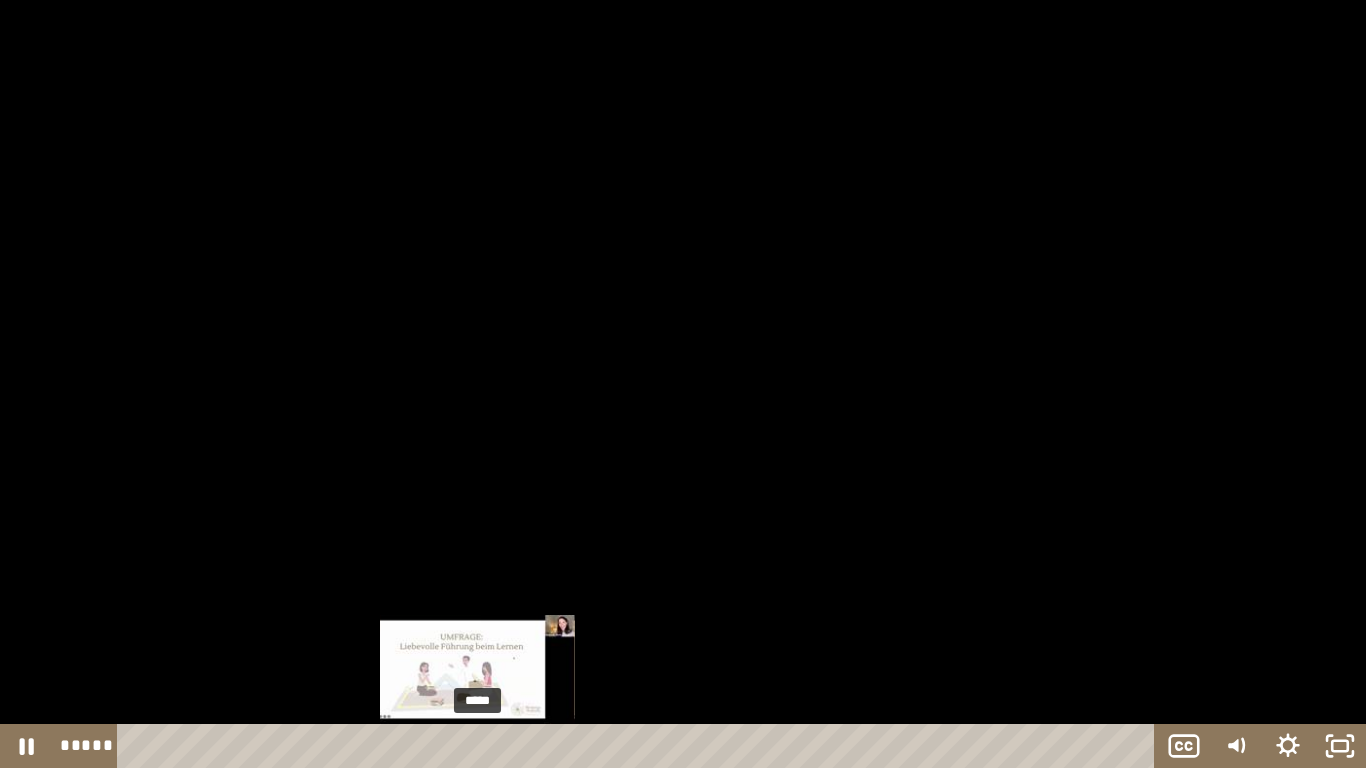 click on "*****" at bounding box center [640, 746] 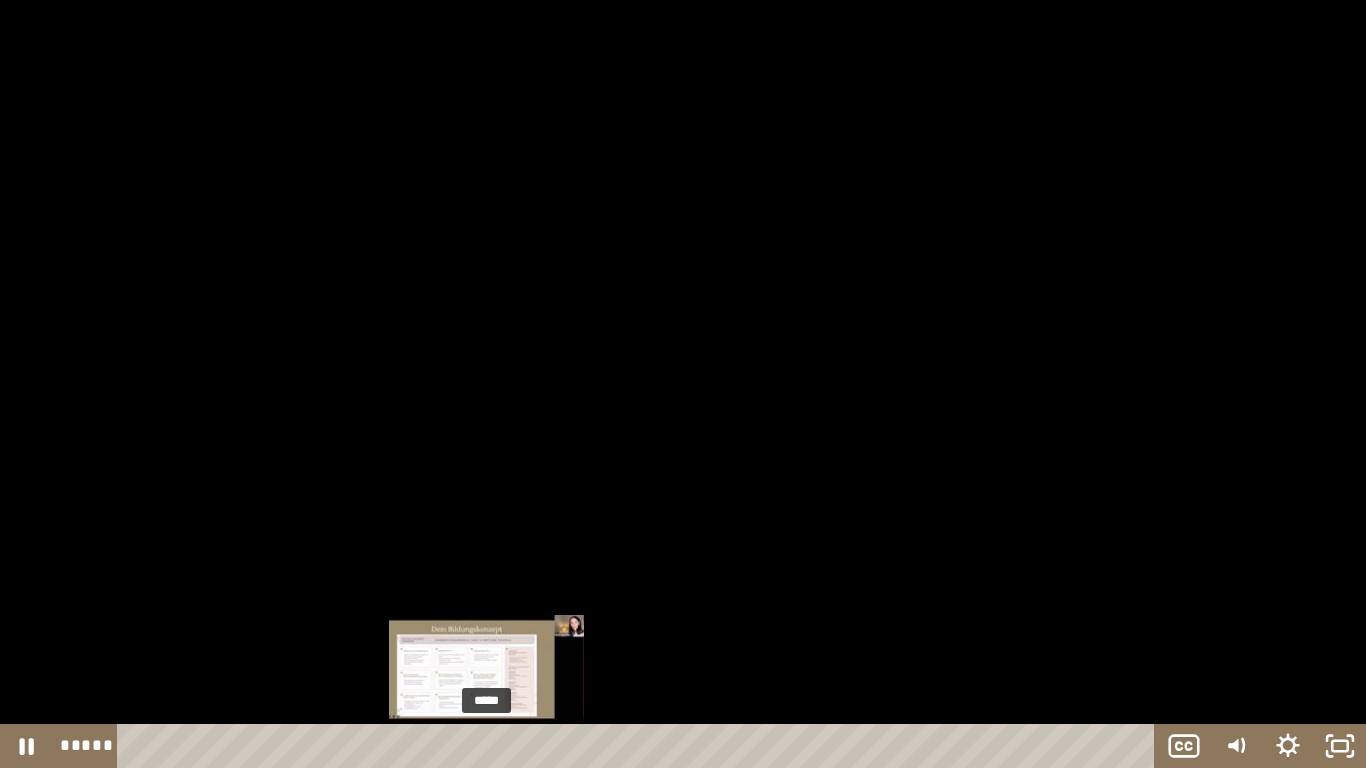 click on "*****" at bounding box center (640, 746) 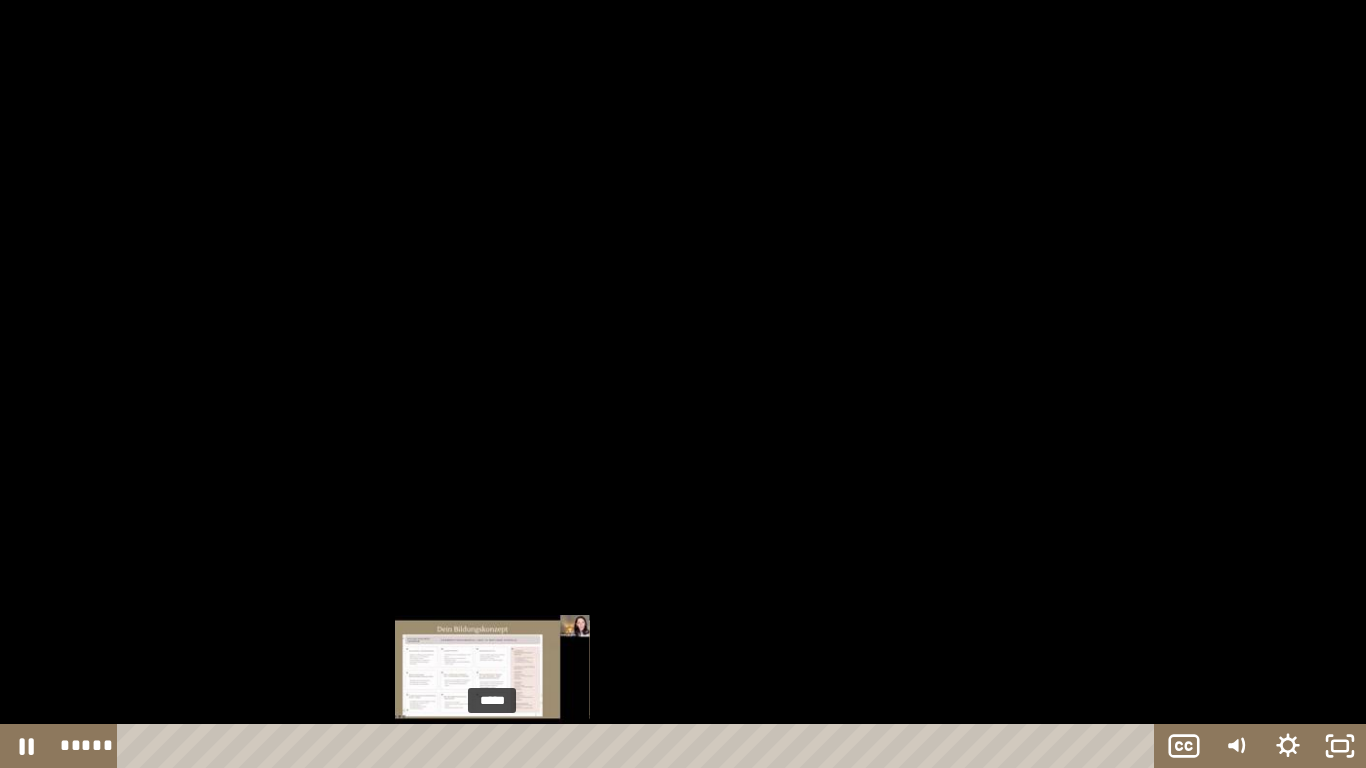 click on "*****" at bounding box center (640, 746) 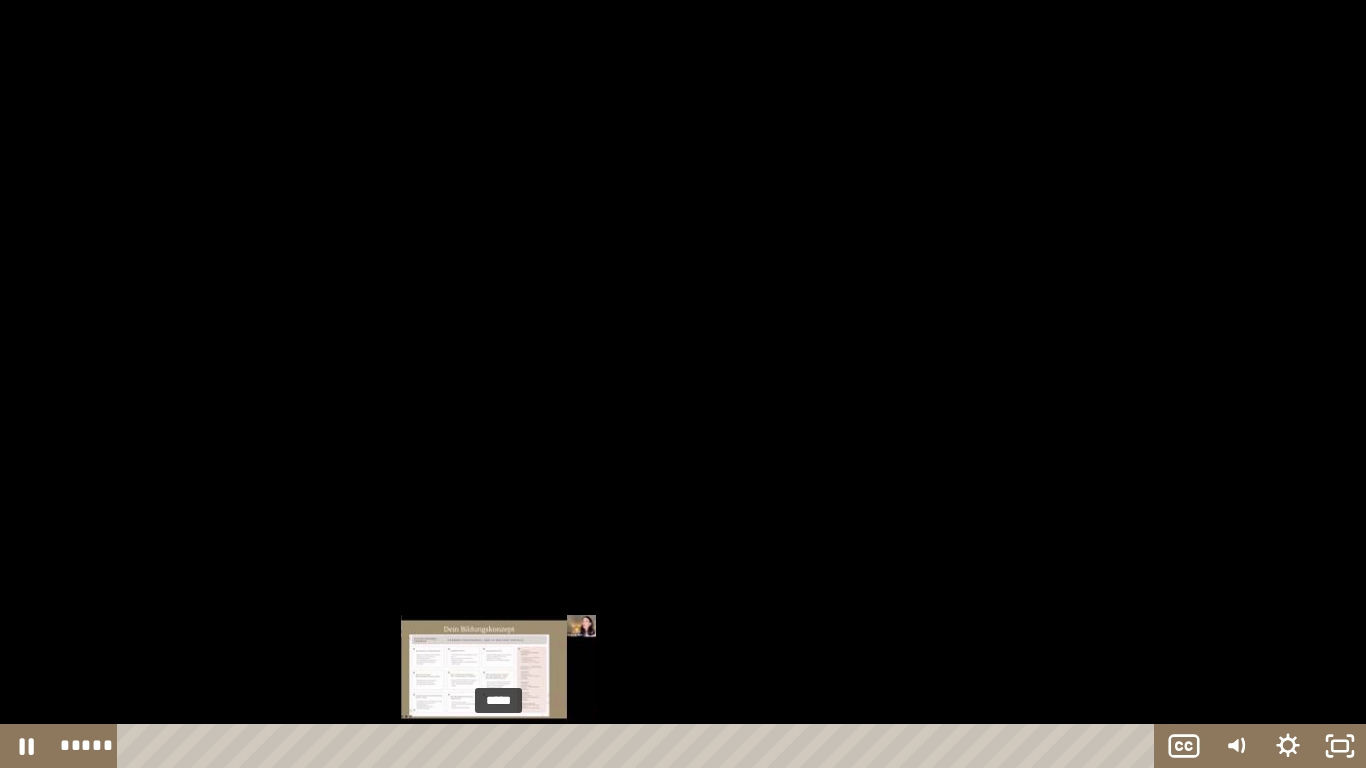 click on "*****" at bounding box center (640, 746) 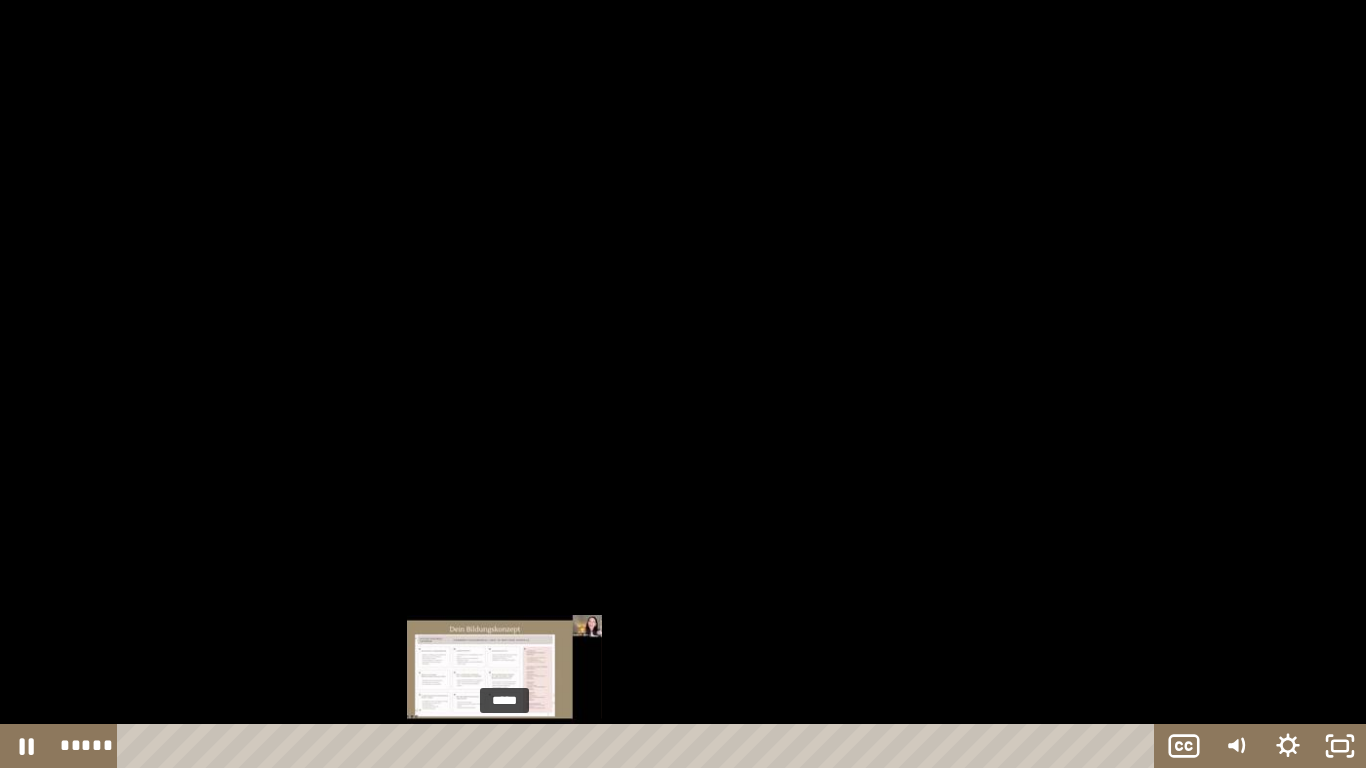 click on "*****" at bounding box center (640, 746) 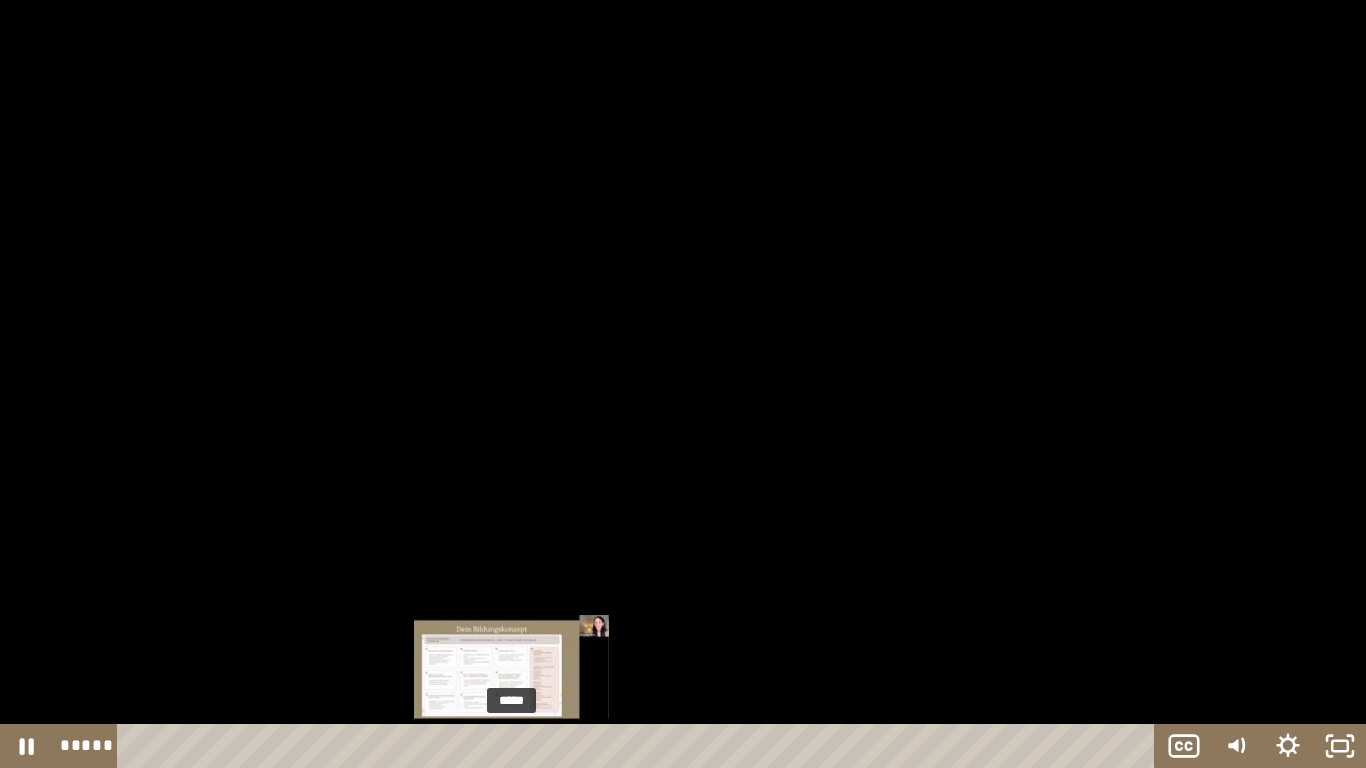 click on "*****" at bounding box center (640, 746) 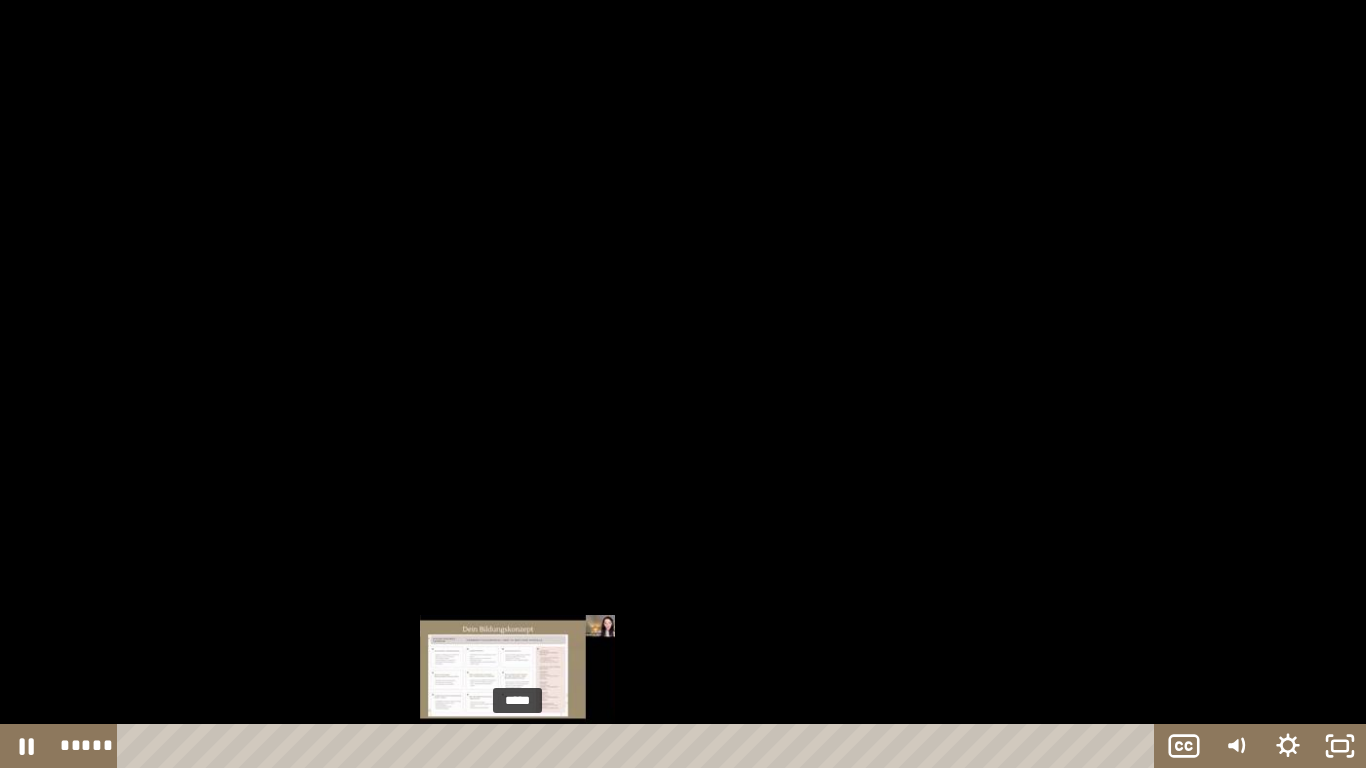 click on "*****" at bounding box center [640, 746] 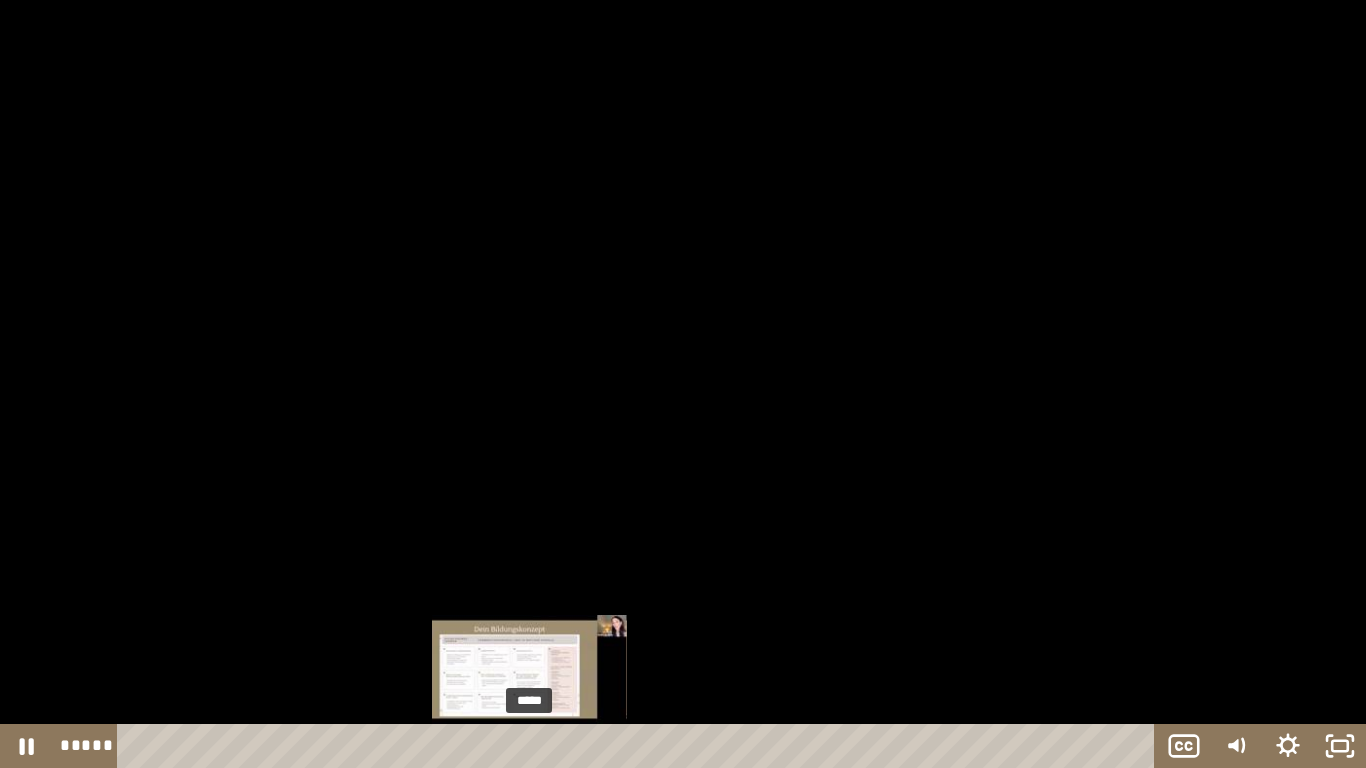 click on "*****" at bounding box center (640, 746) 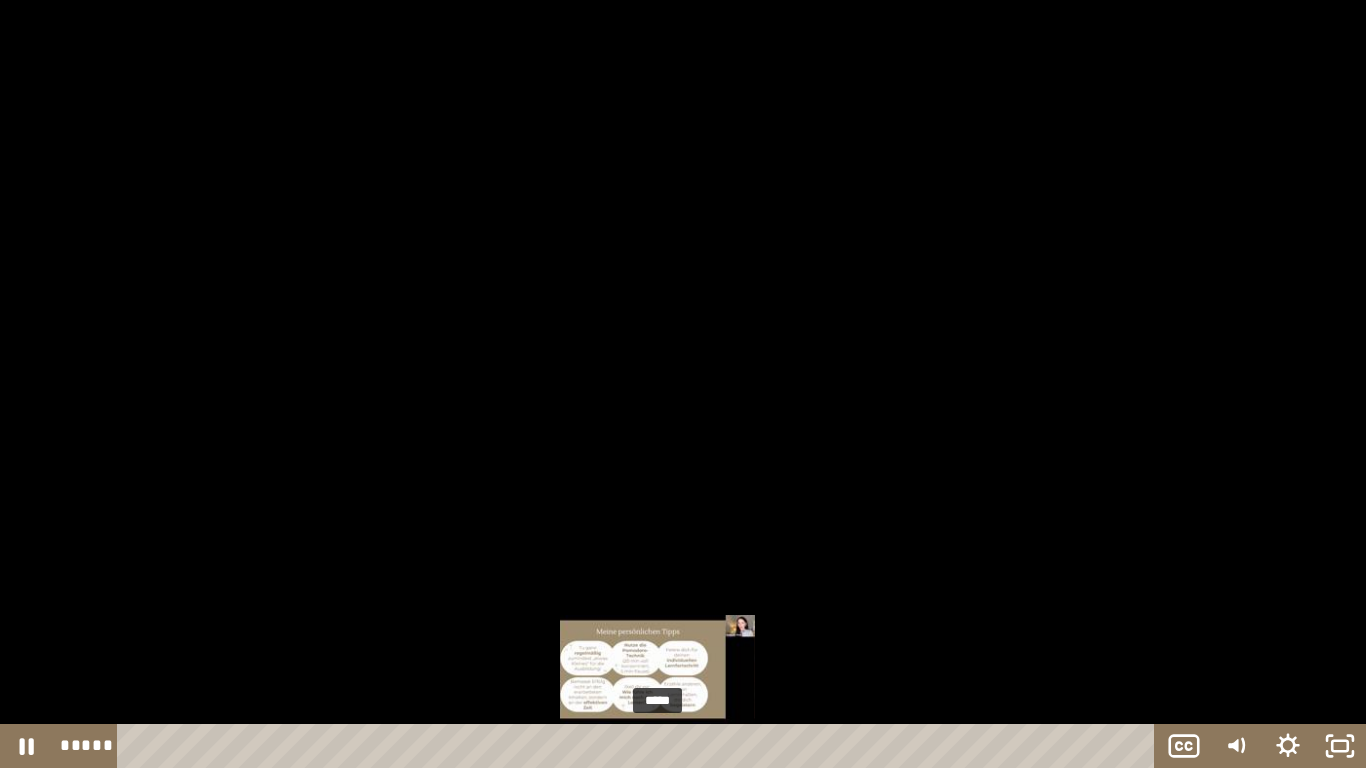 scroll, scrollTop: 0, scrollLeft: 0, axis: both 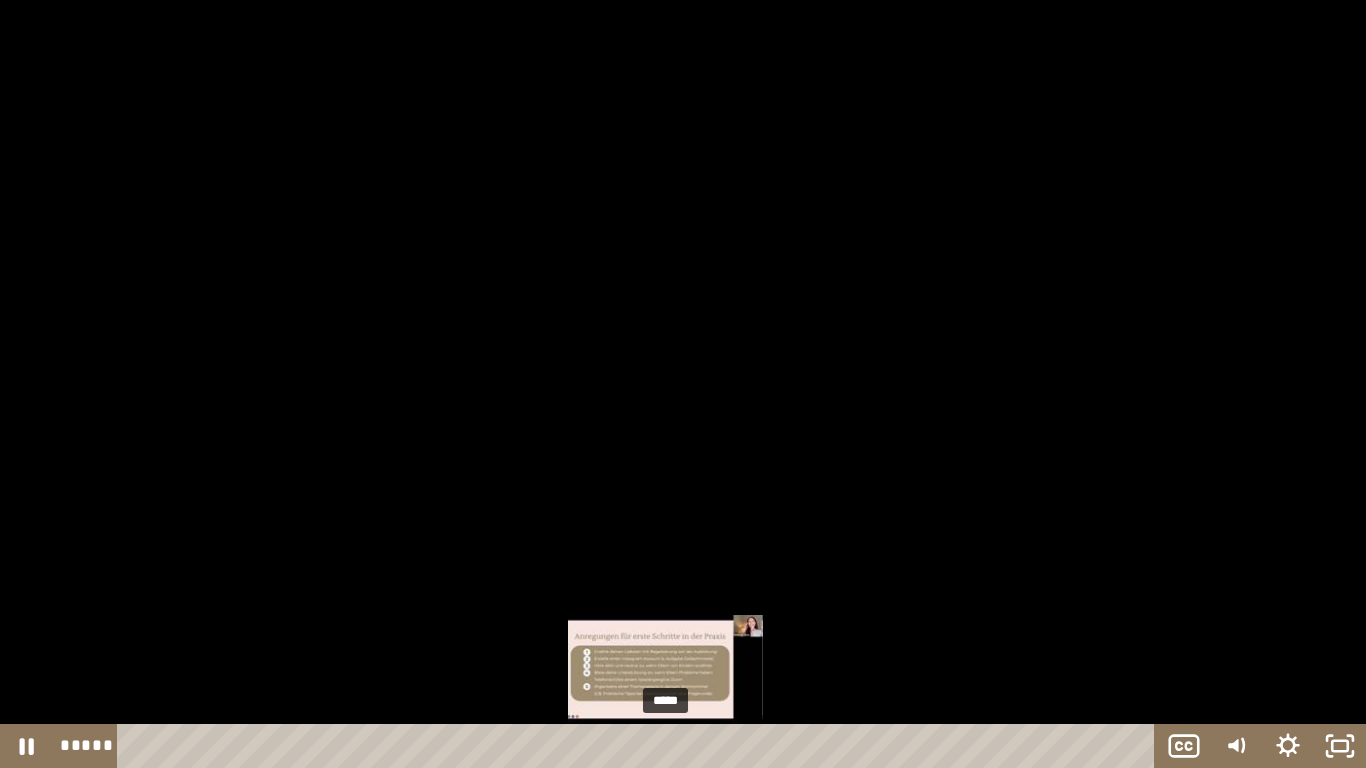 click on "*****" at bounding box center [640, 746] 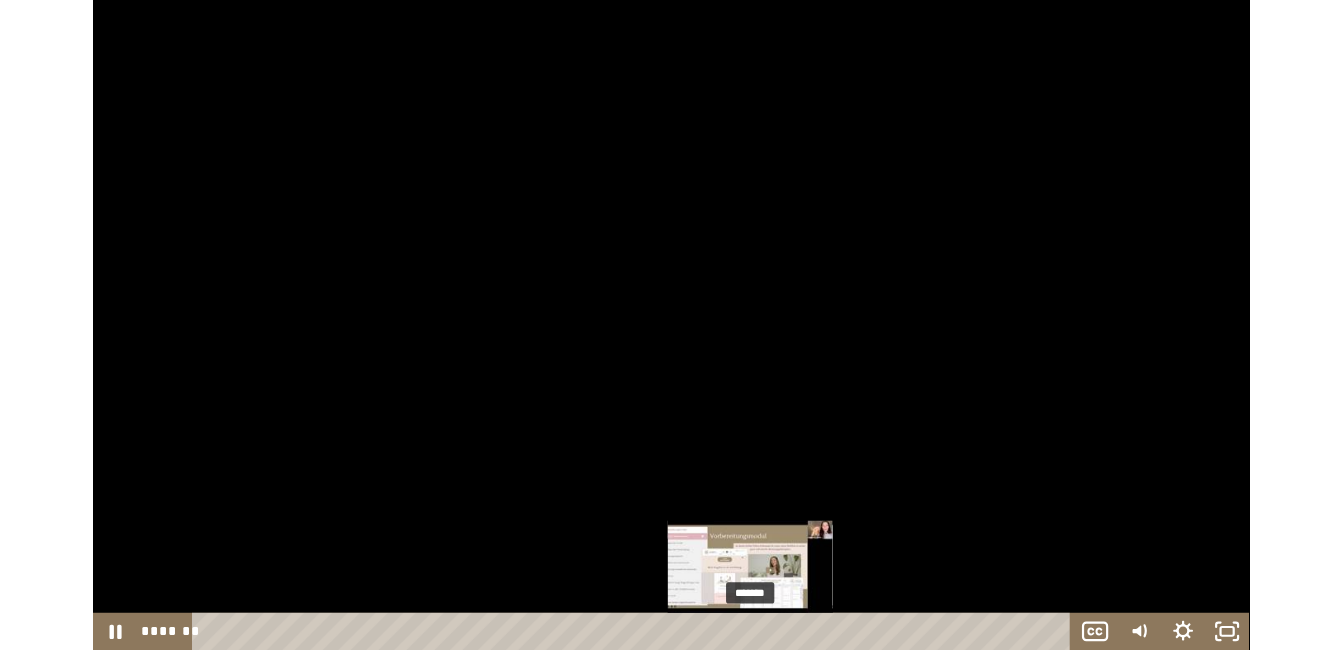 scroll, scrollTop: 0, scrollLeft: 0, axis: both 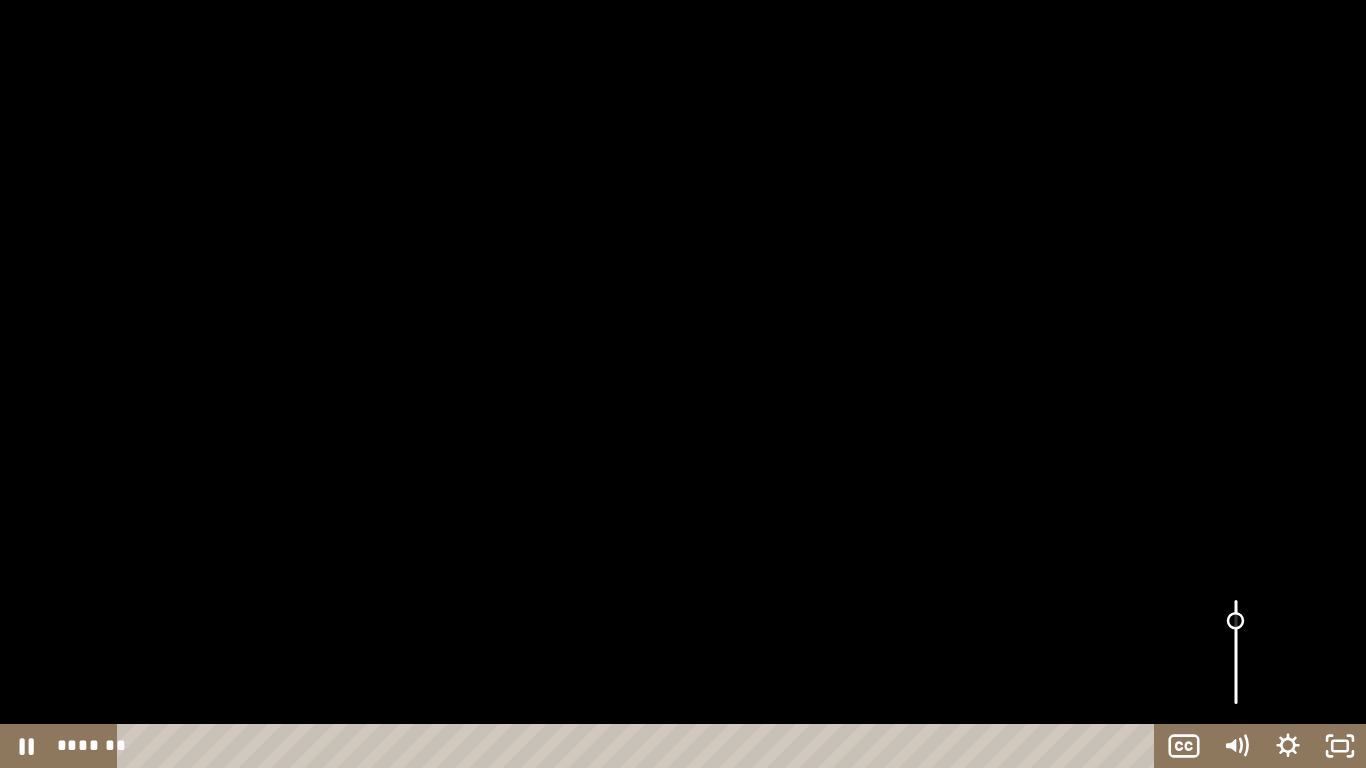 drag, startPoint x: 1239, startPoint y: 654, endPoint x: 1239, endPoint y: 621, distance: 33 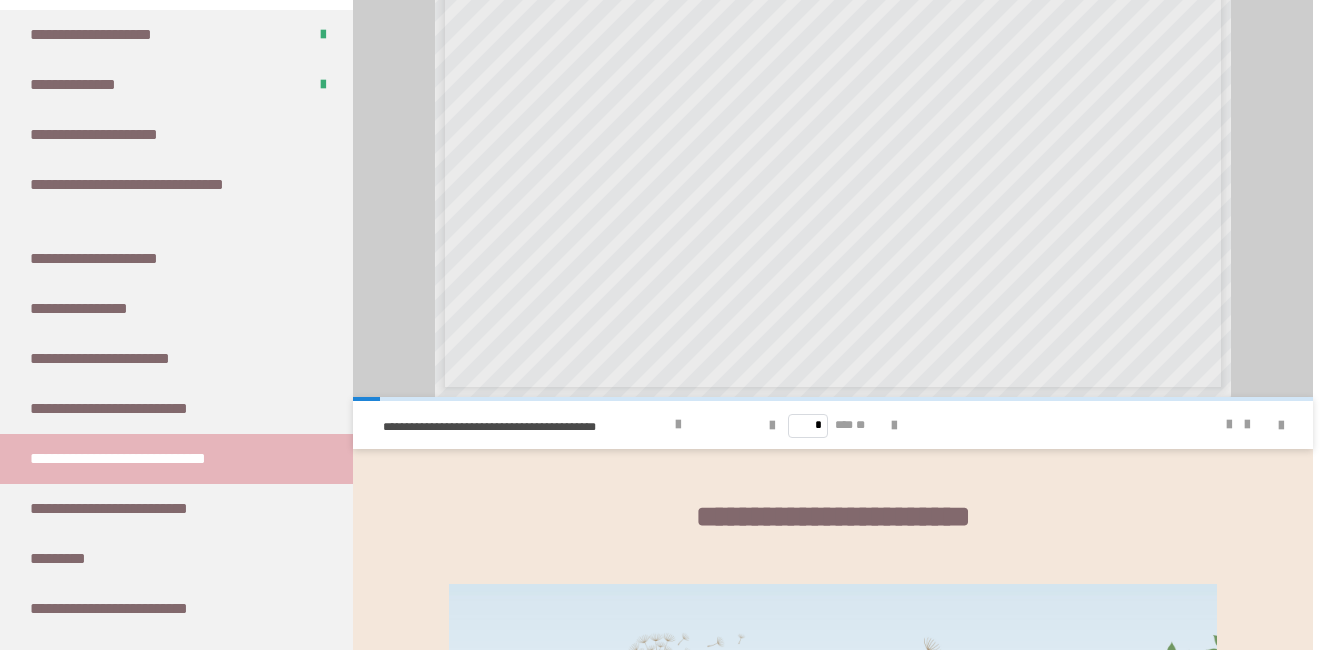 scroll, scrollTop: 1608, scrollLeft: 0, axis: vertical 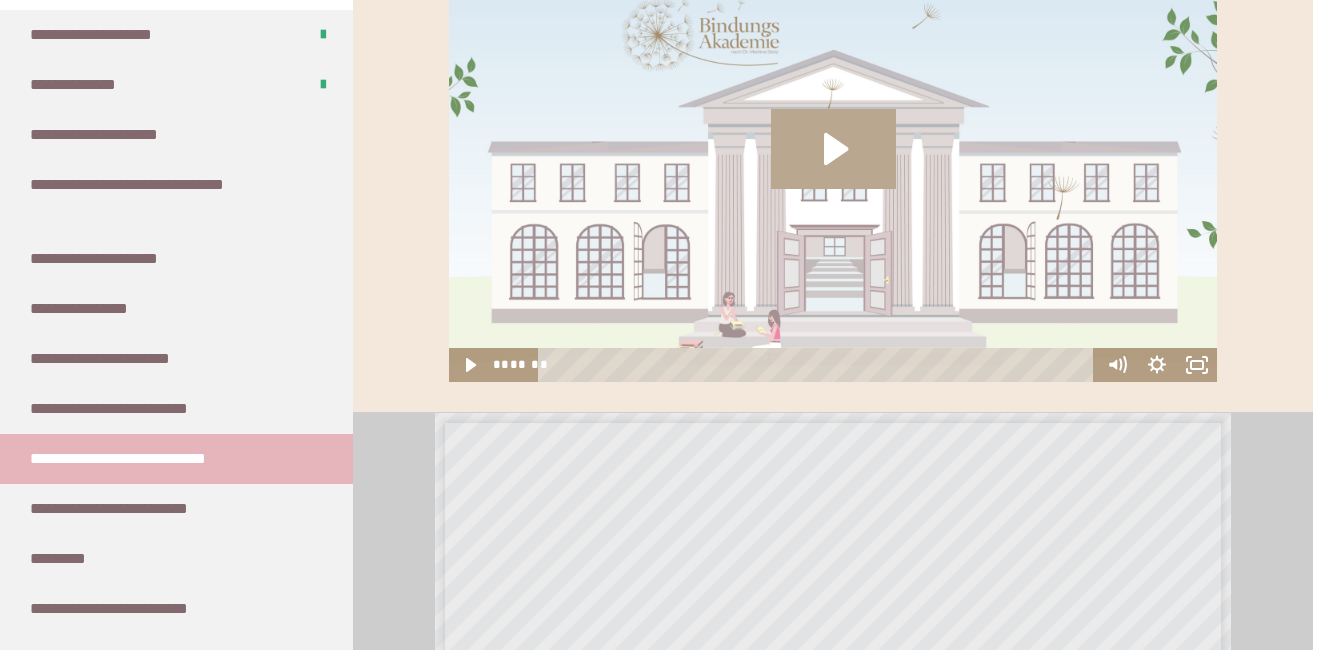 click 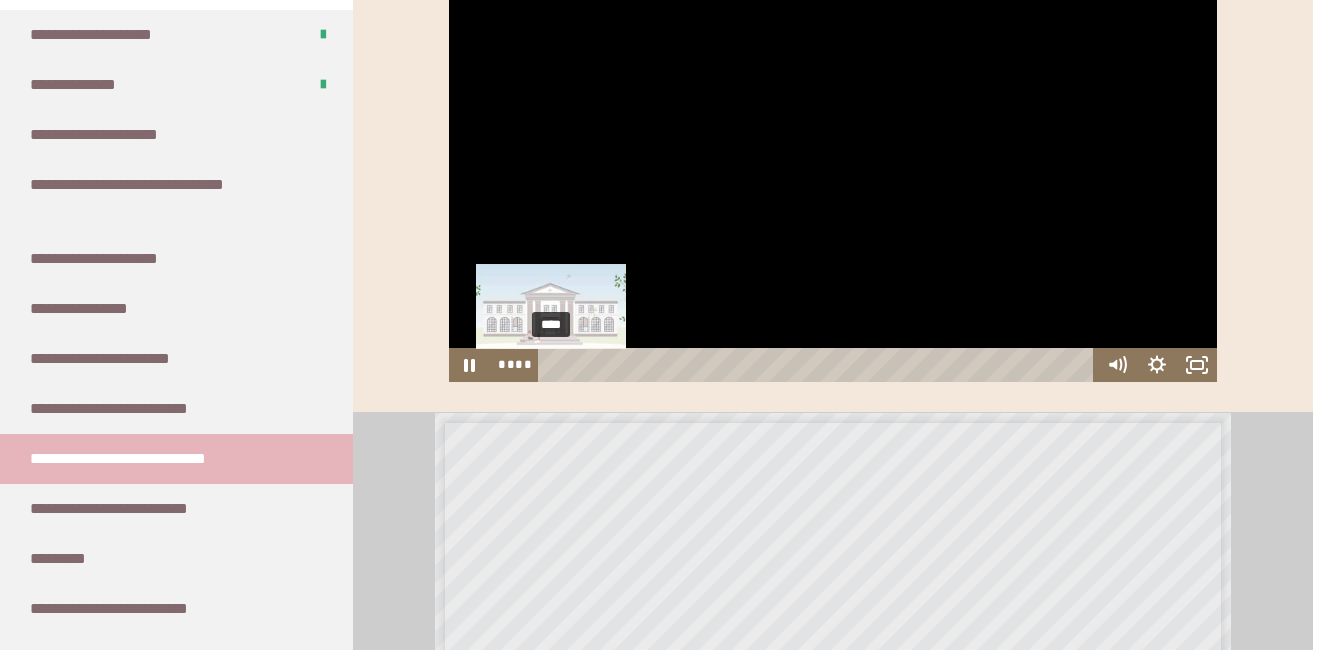 click at bounding box center [550, 365] 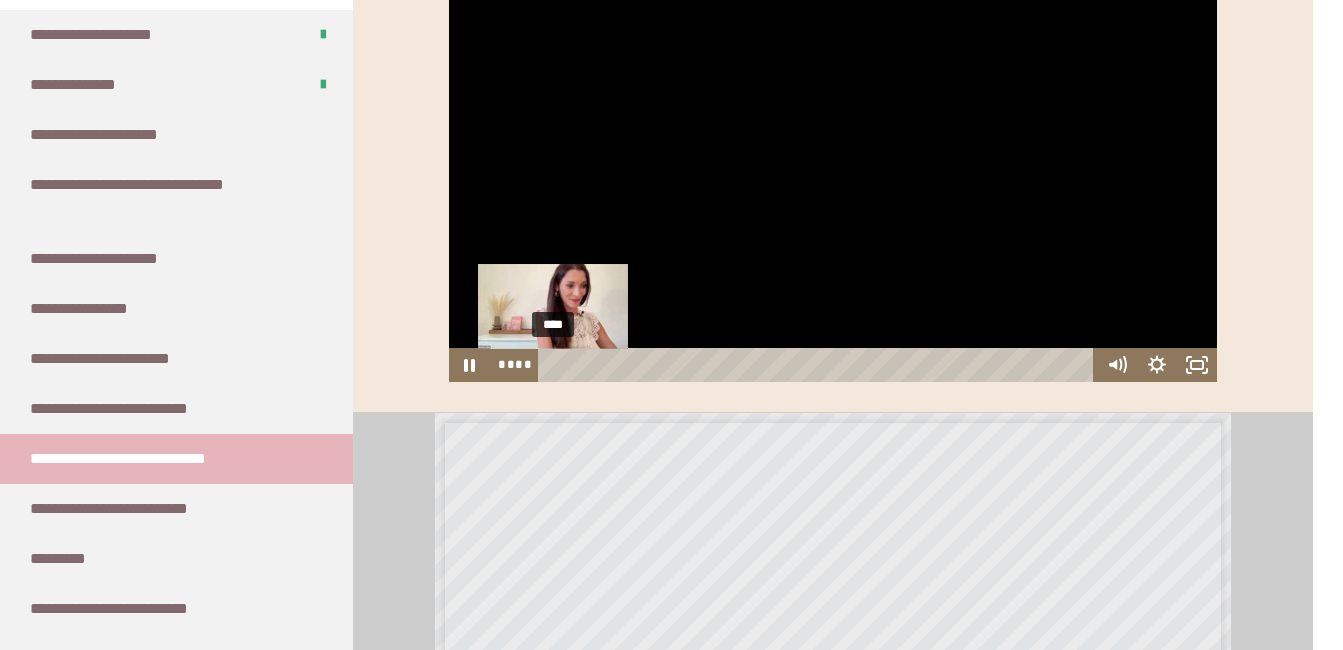 click at bounding box center (552, 365) 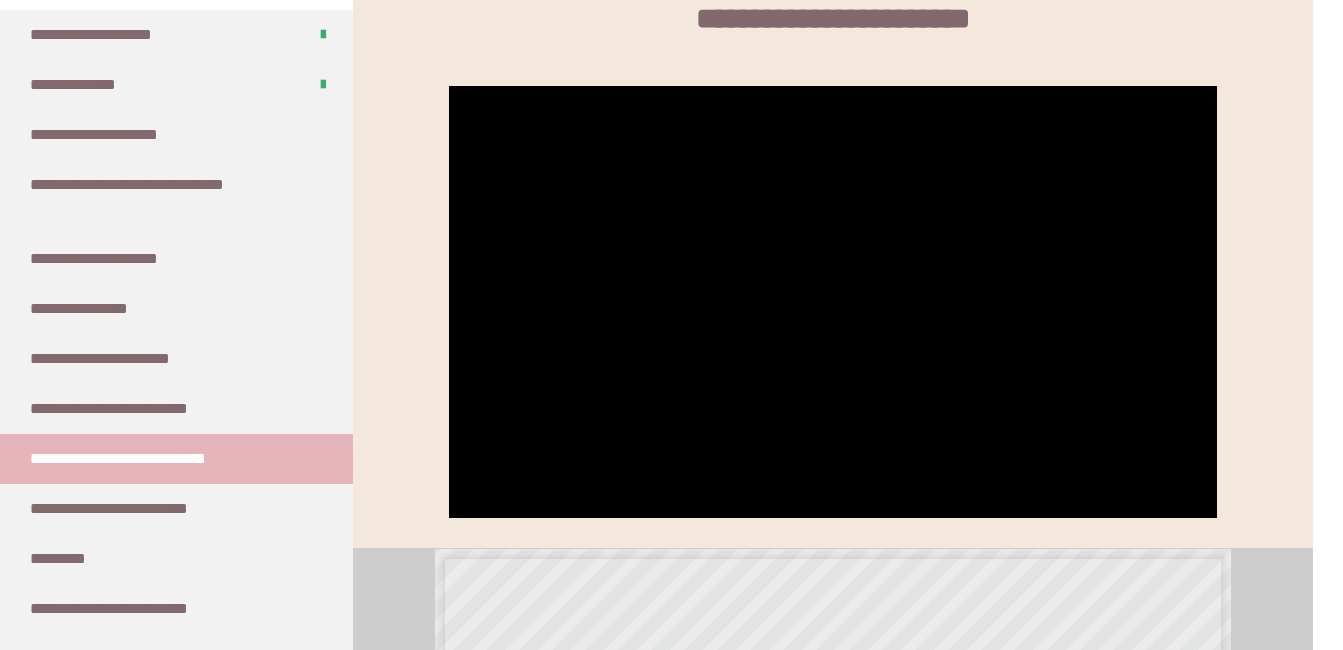 scroll, scrollTop: 2101, scrollLeft: 0, axis: vertical 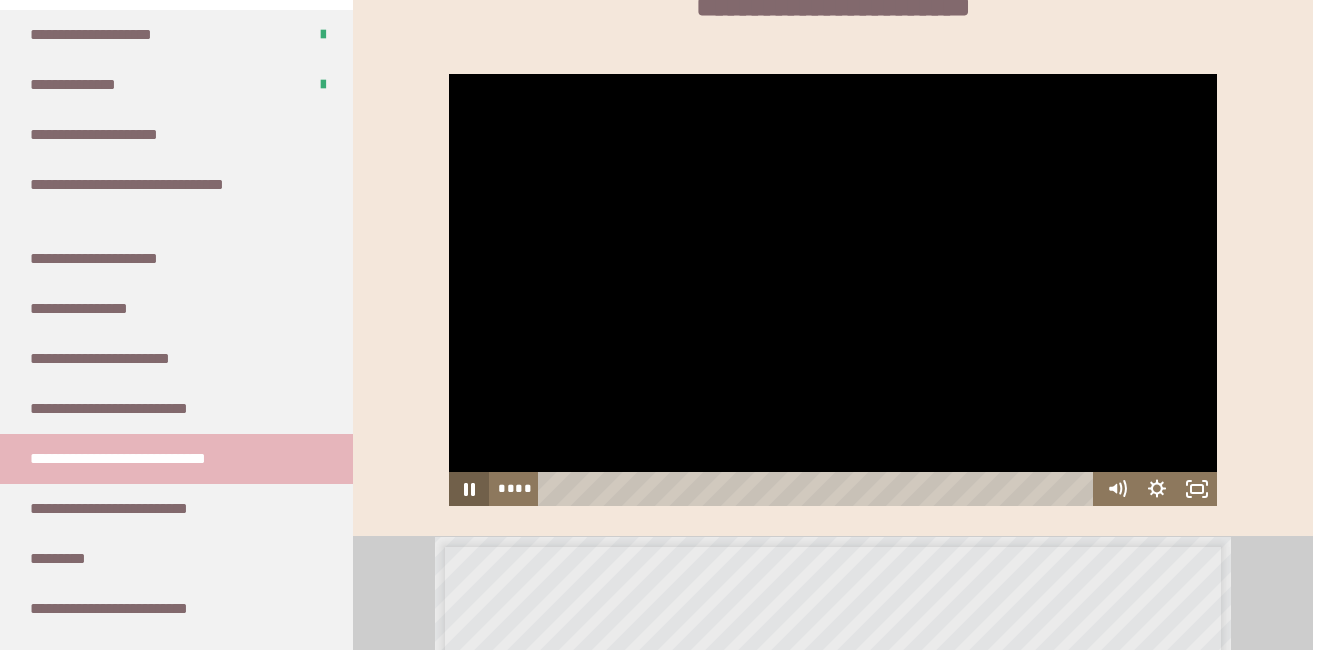 click 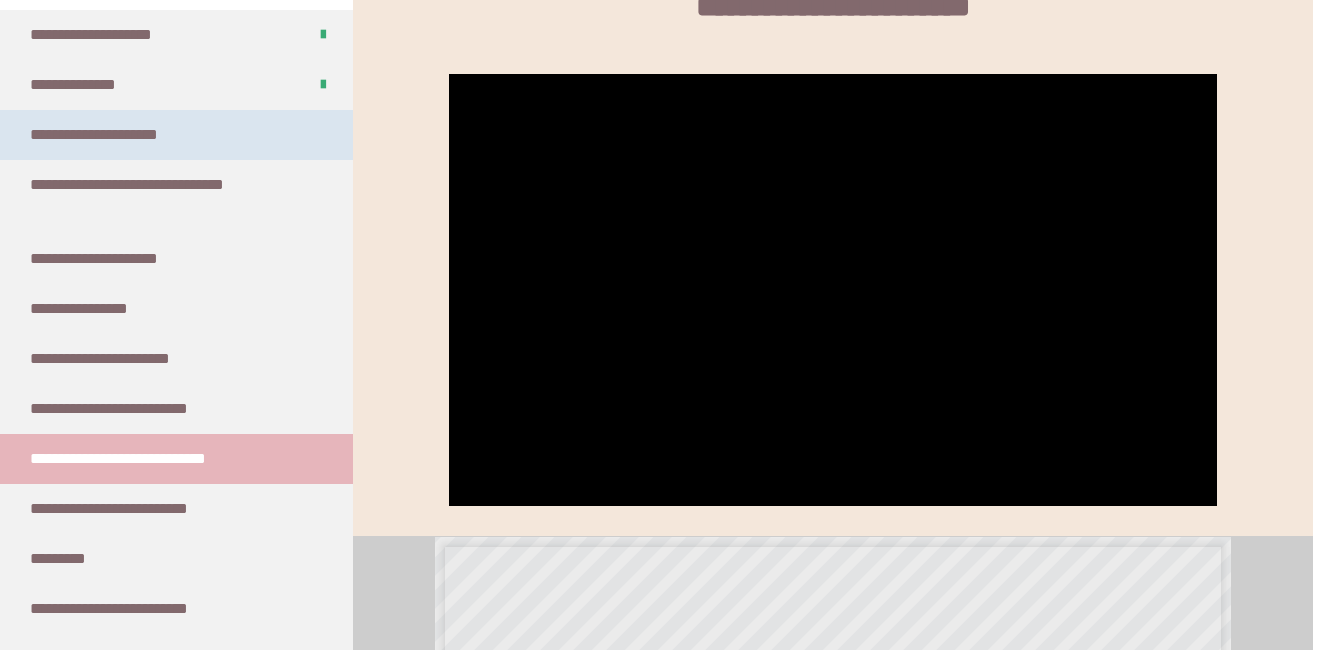 click on "**********" at bounding box center [122, 135] 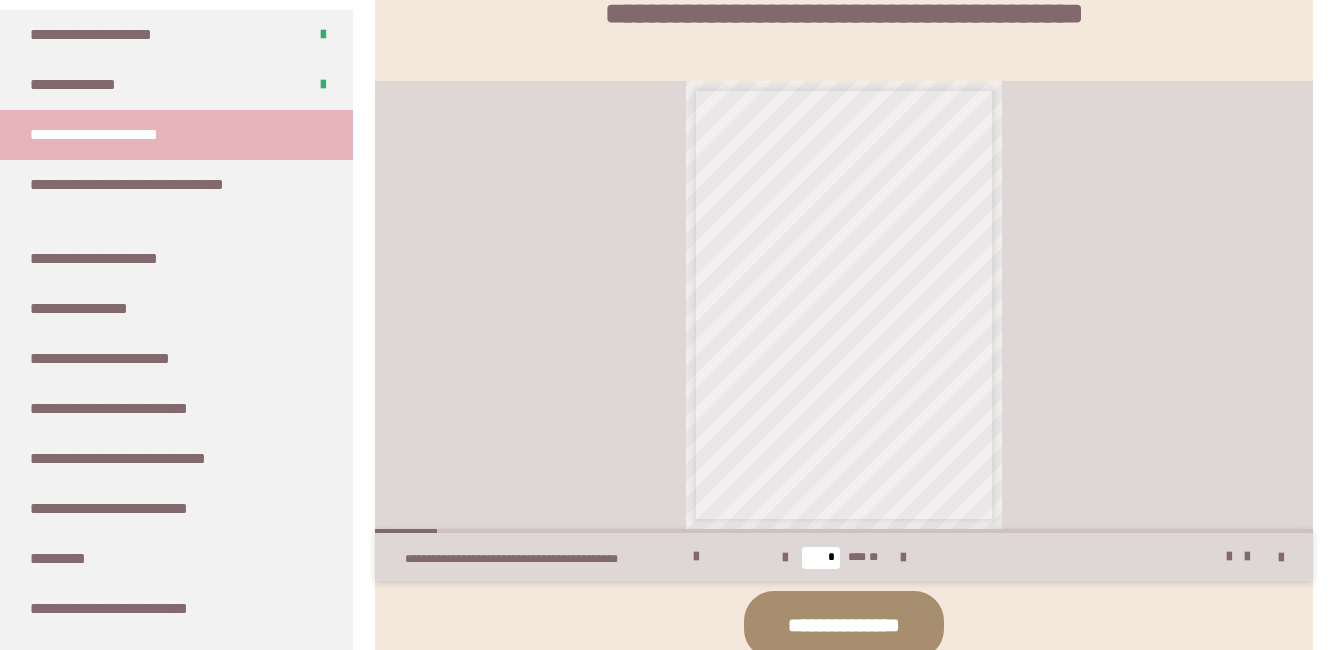 scroll, scrollTop: 798, scrollLeft: 0, axis: vertical 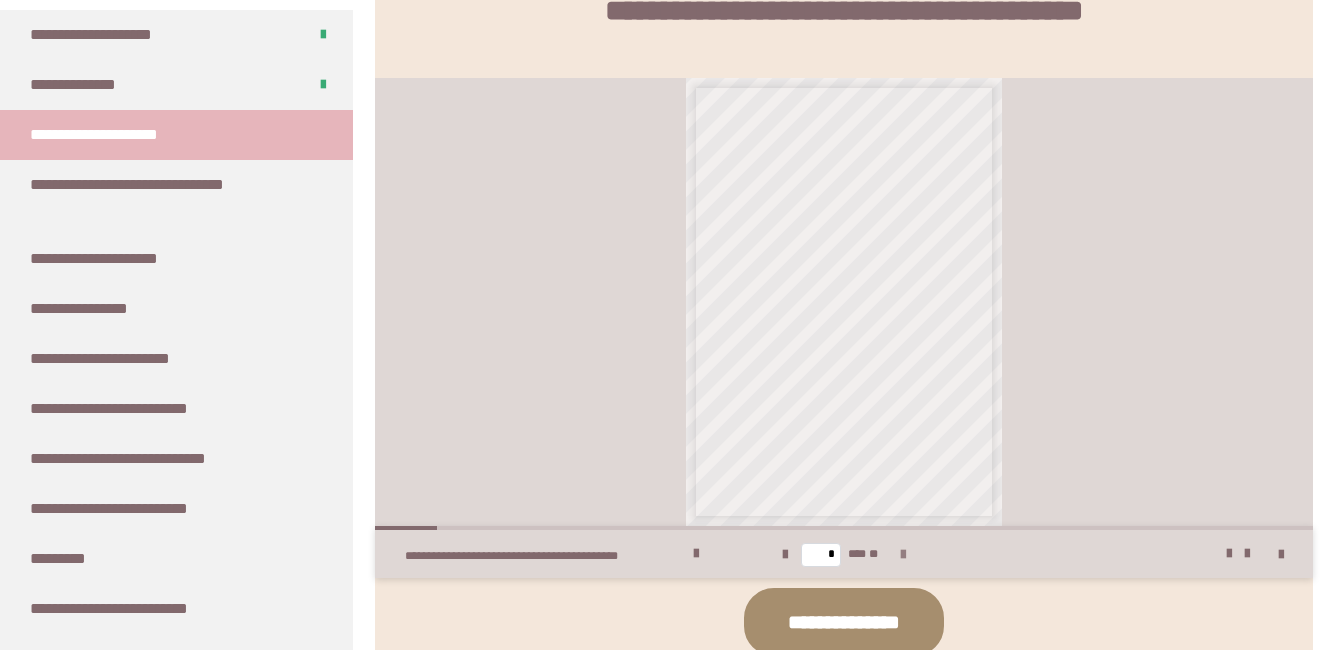 click at bounding box center [903, 554] 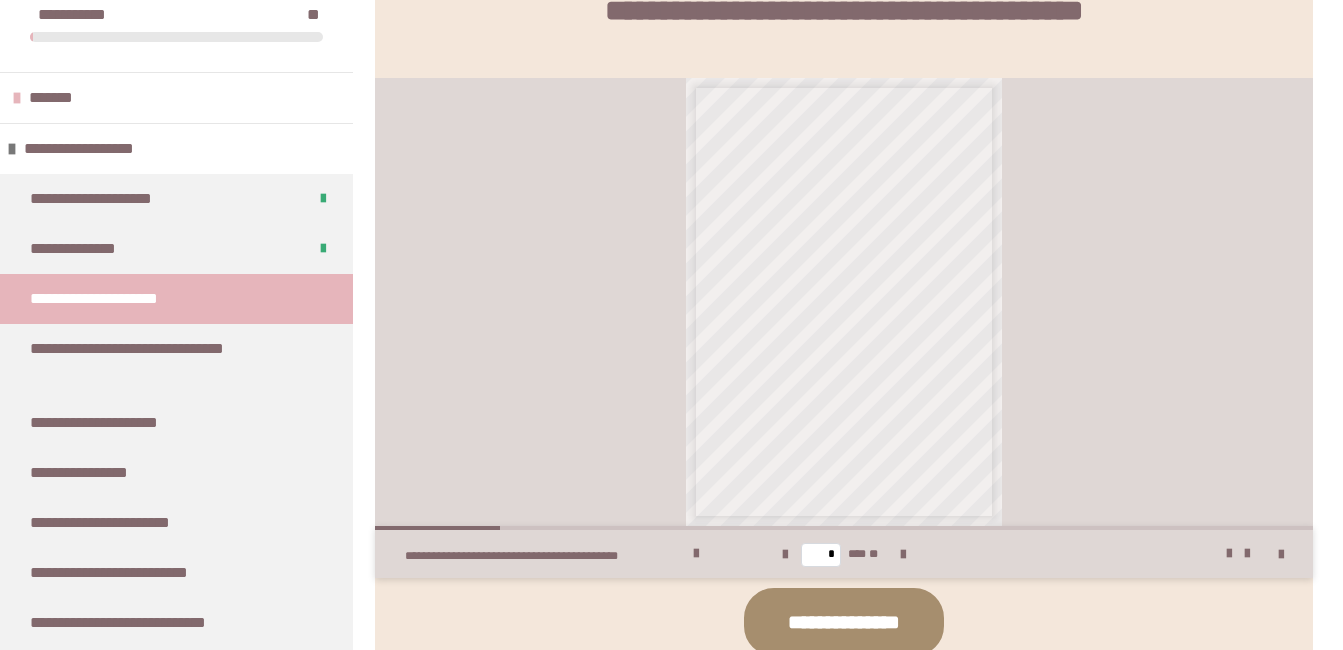 scroll, scrollTop: 17, scrollLeft: 0, axis: vertical 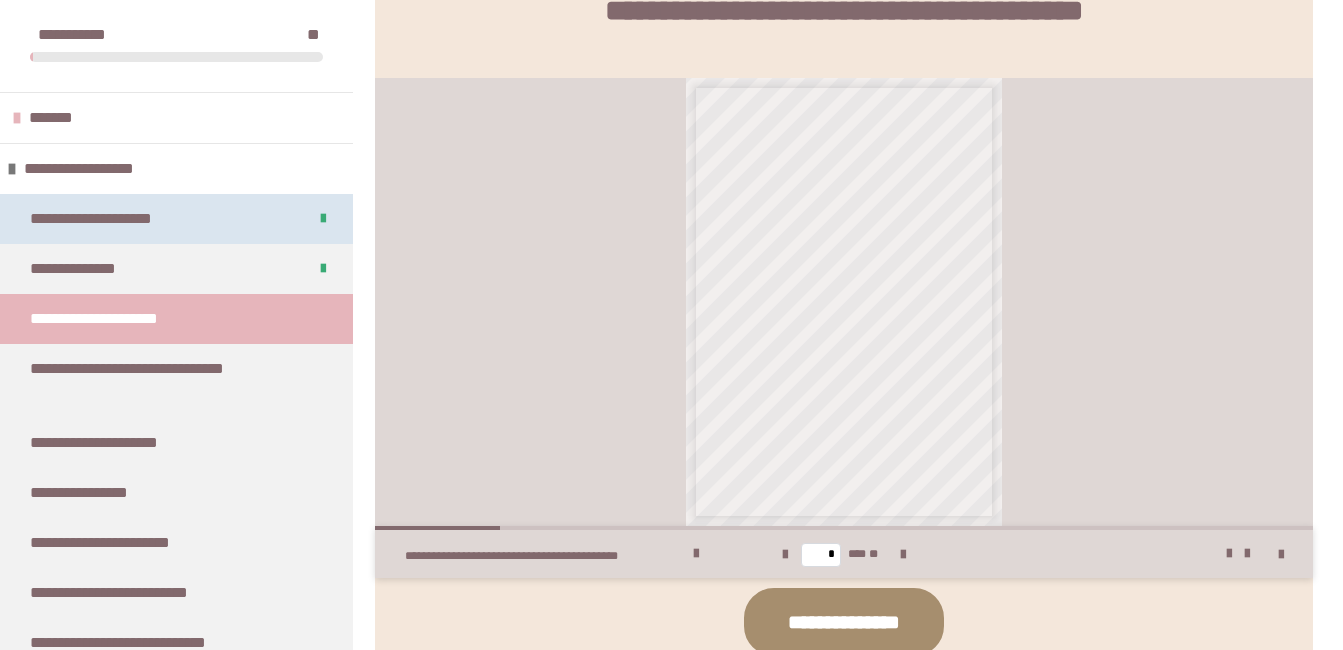 click on "**********" at bounding box center (119, 219) 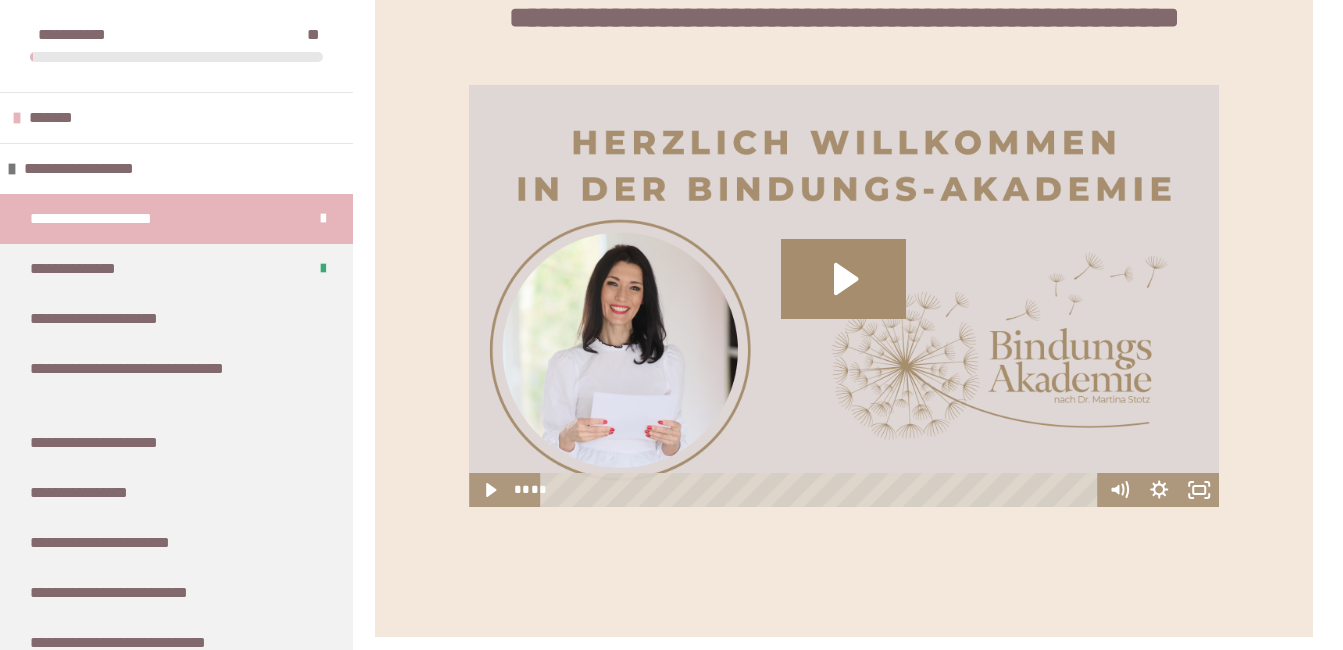 scroll, scrollTop: 860, scrollLeft: 0, axis: vertical 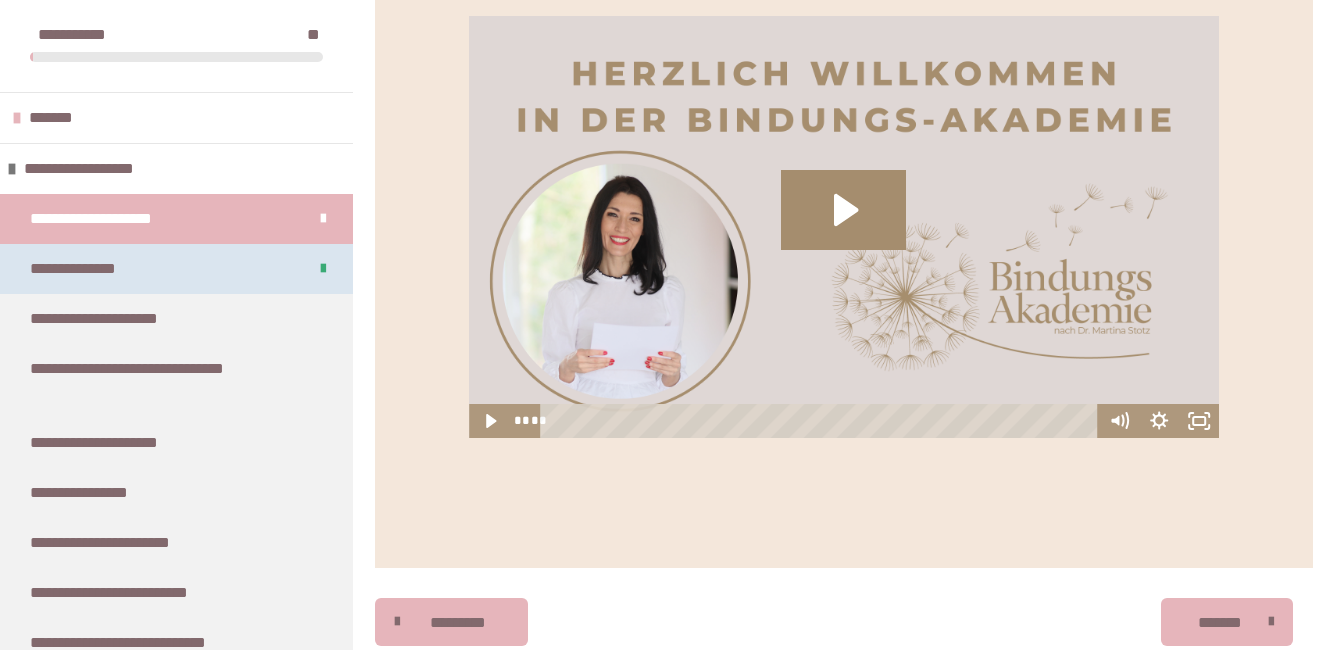 click on "**********" at bounding box center (176, 269) 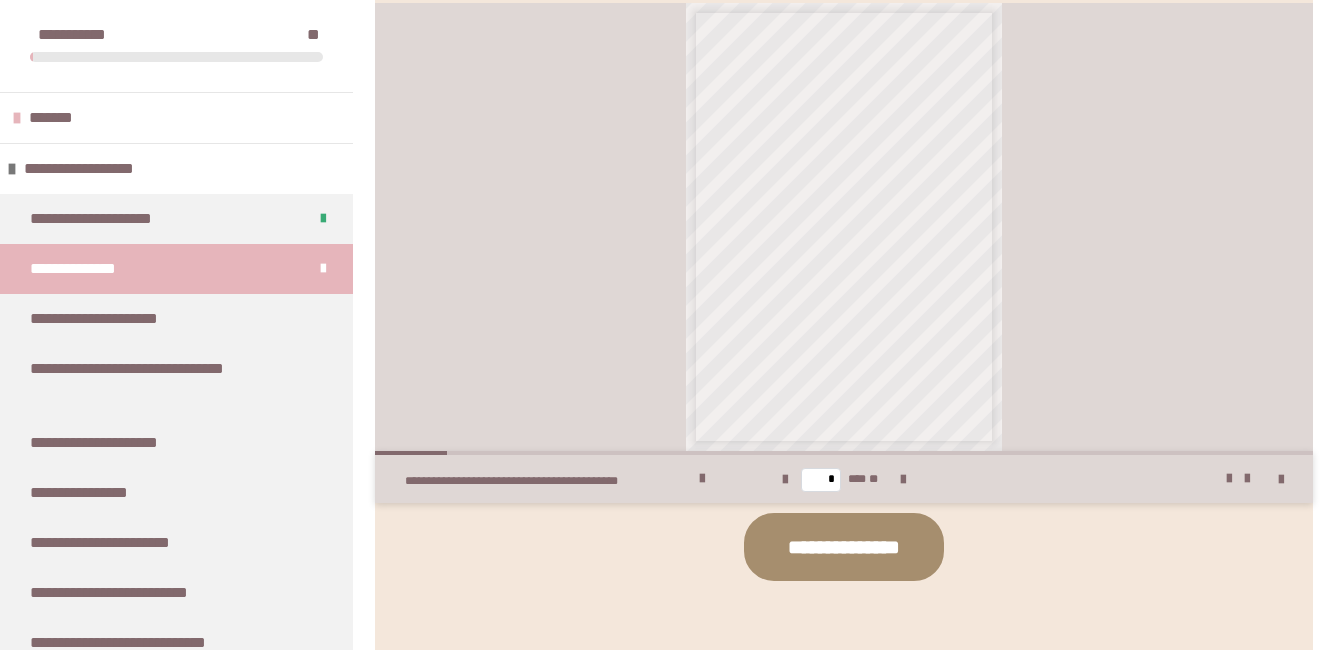 scroll, scrollTop: 905, scrollLeft: 0, axis: vertical 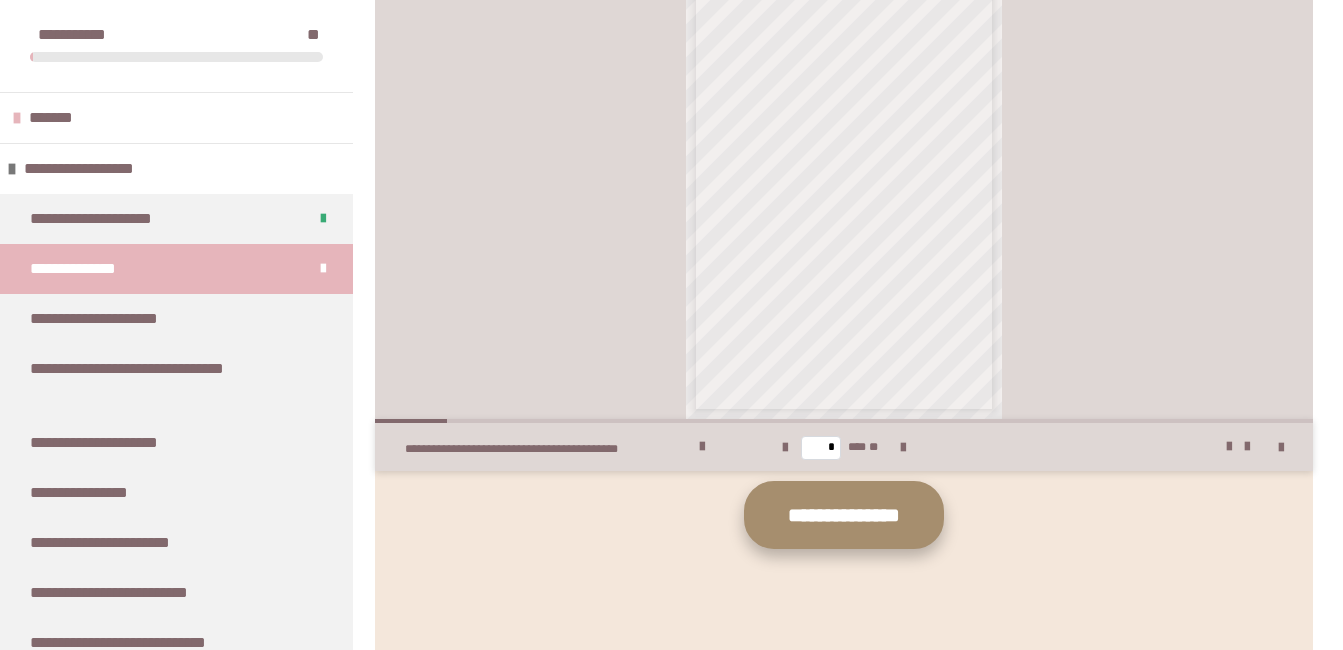 click on "**********" at bounding box center (844, 515) 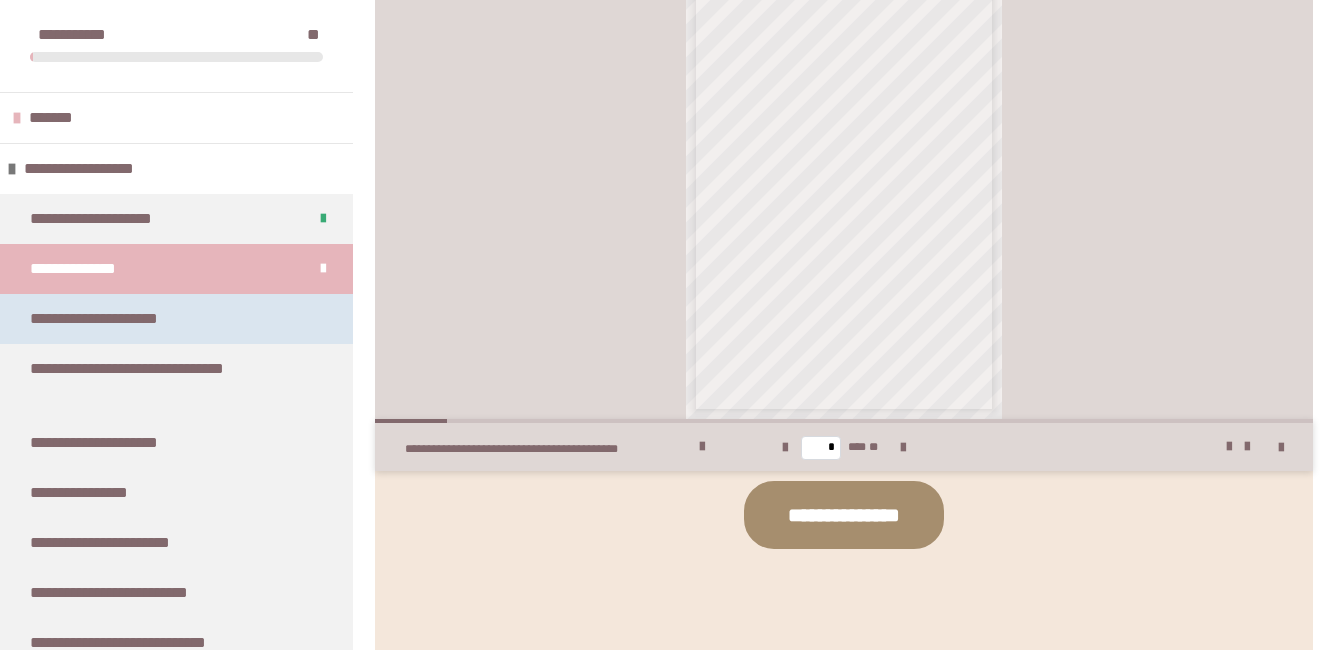 click on "**********" at bounding box center [122, 319] 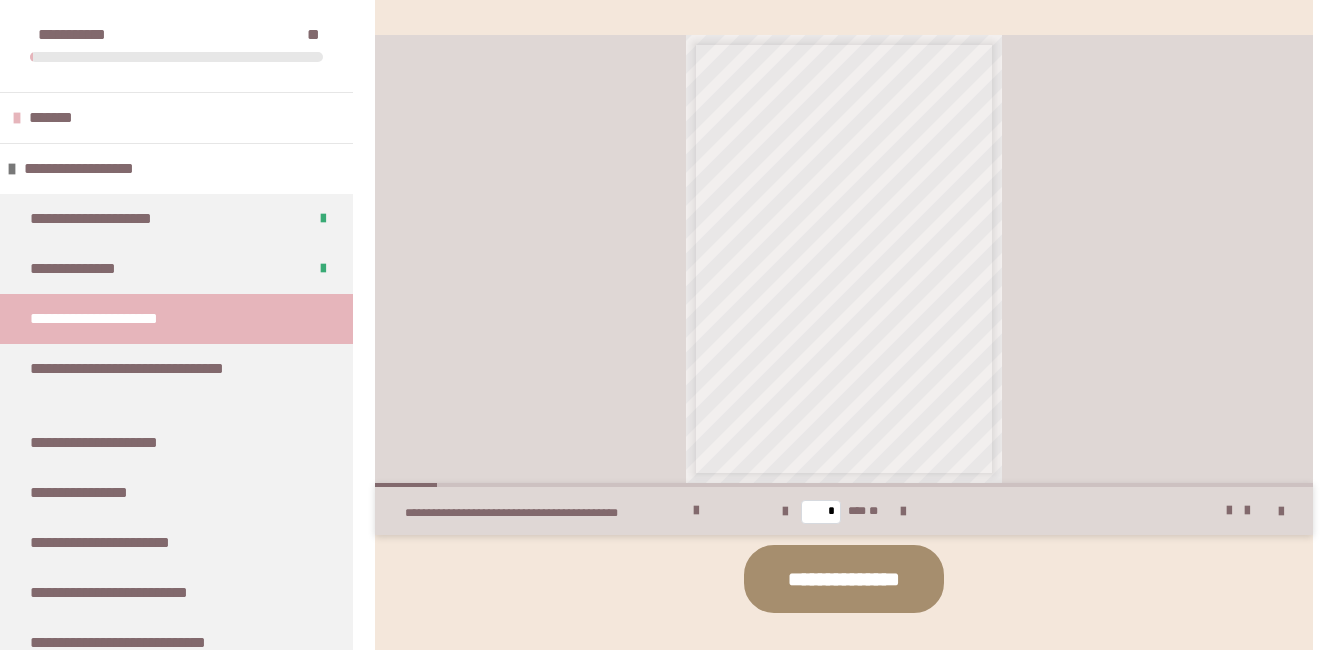 scroll, scrollTop: 849, scrollLeft: 0, axis: vertical 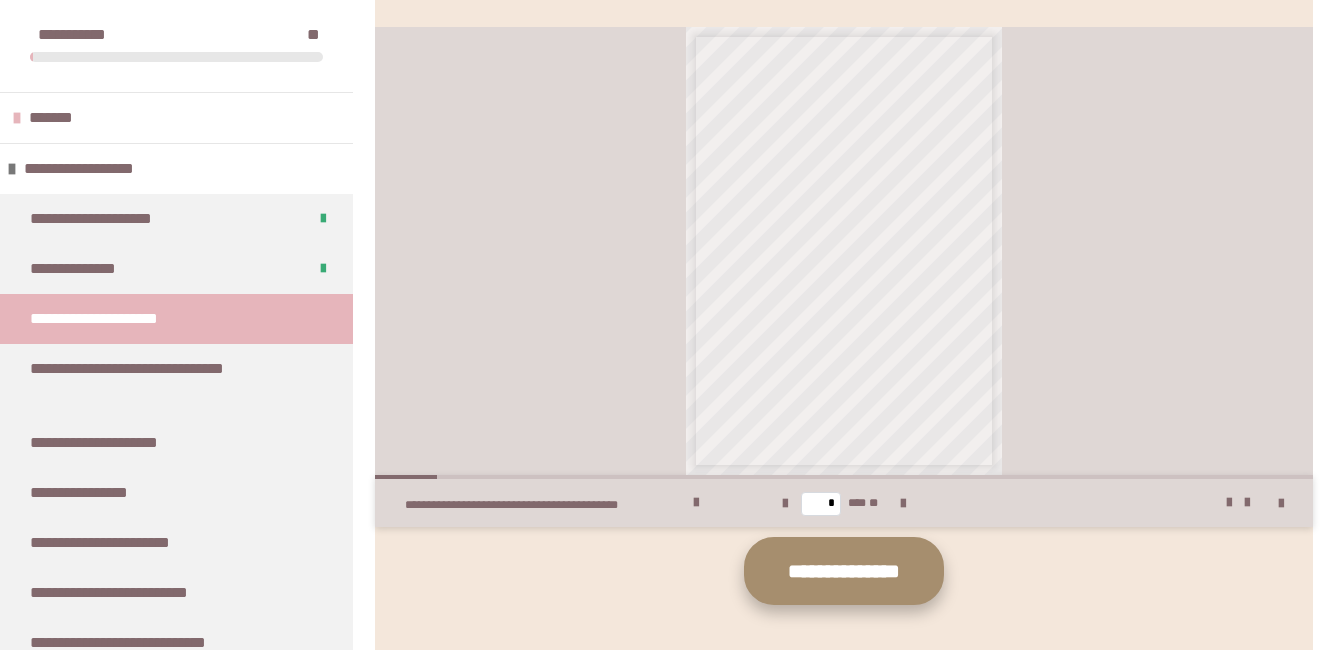 click on "**********" at bounding box center (844, 571) 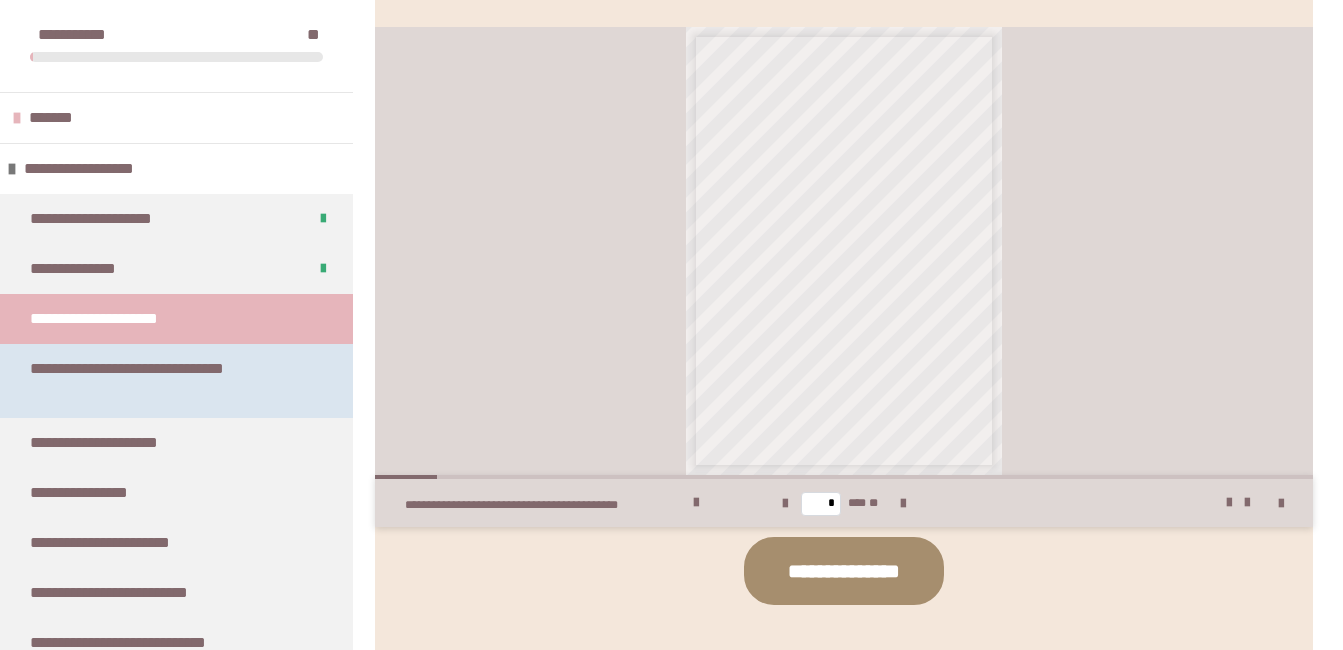 click on "**********" at bounding box center [161, 381] 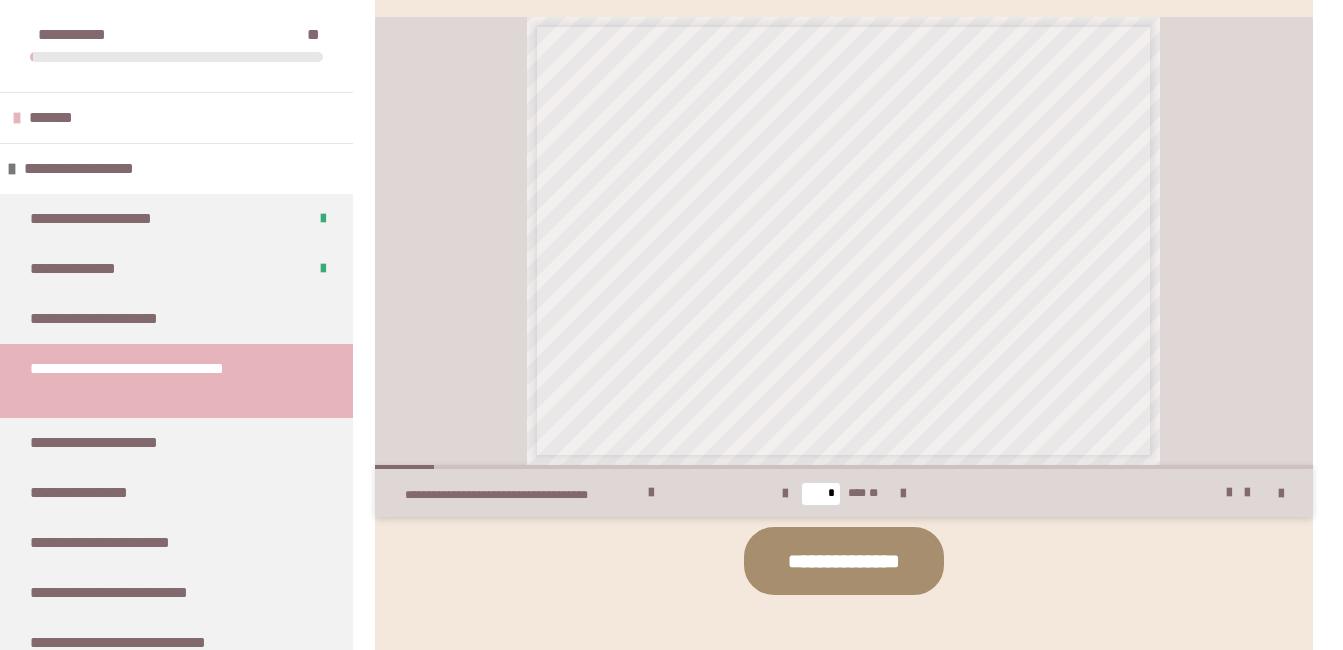 scroll, scrollTop: 894, scrollLeft: 0, axis: vertical 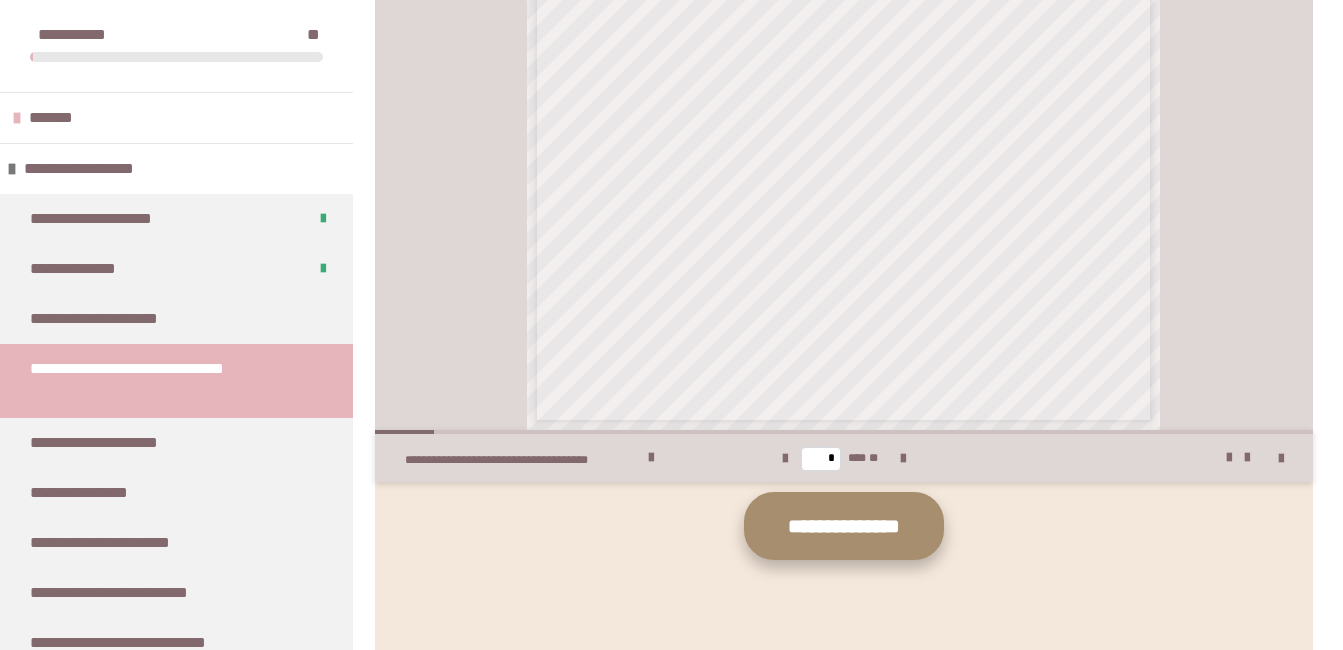 click on "**********" at bounding box center [844, 526] 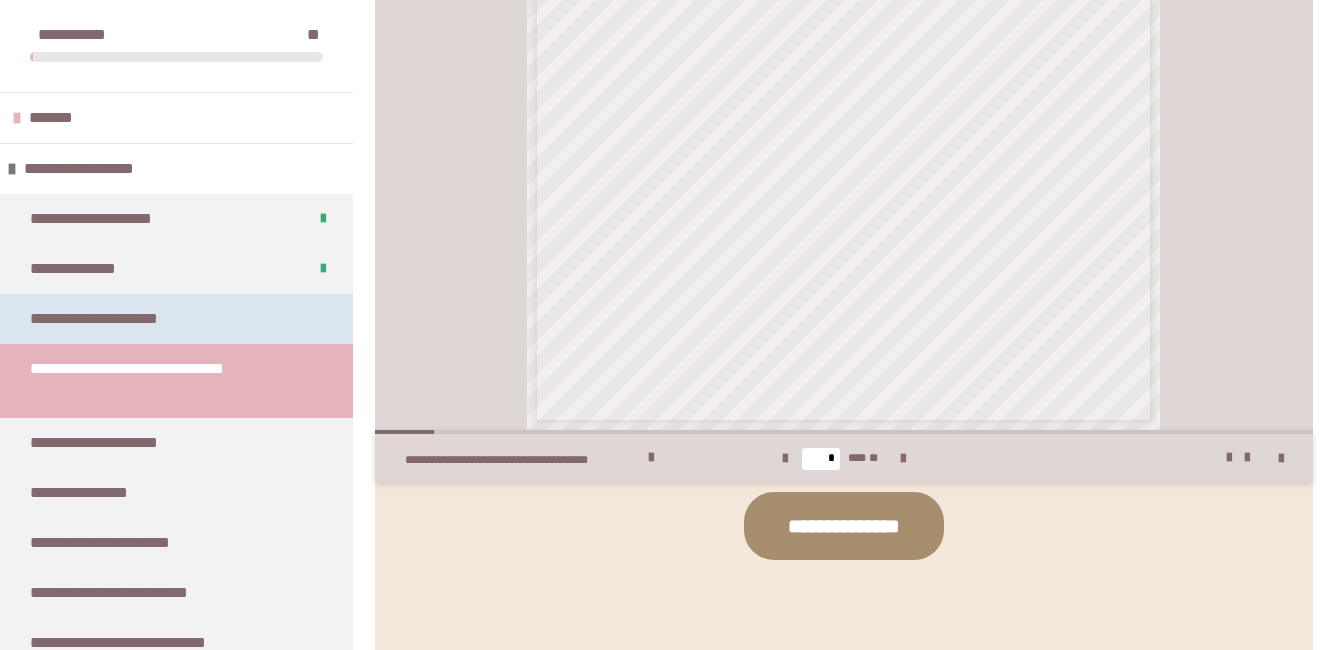 click on "**********" at bounding box center [176, 319] 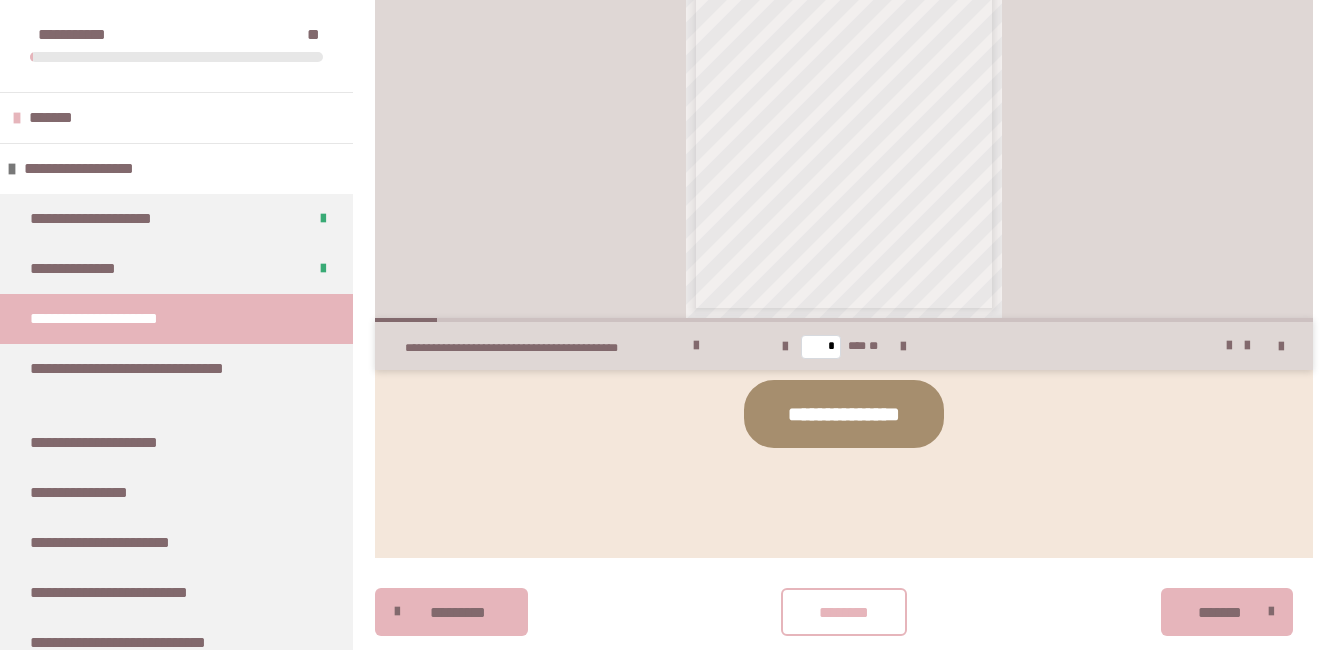 scroll, scrollTop: 1052, scrollLeft: 0, axis: vertical 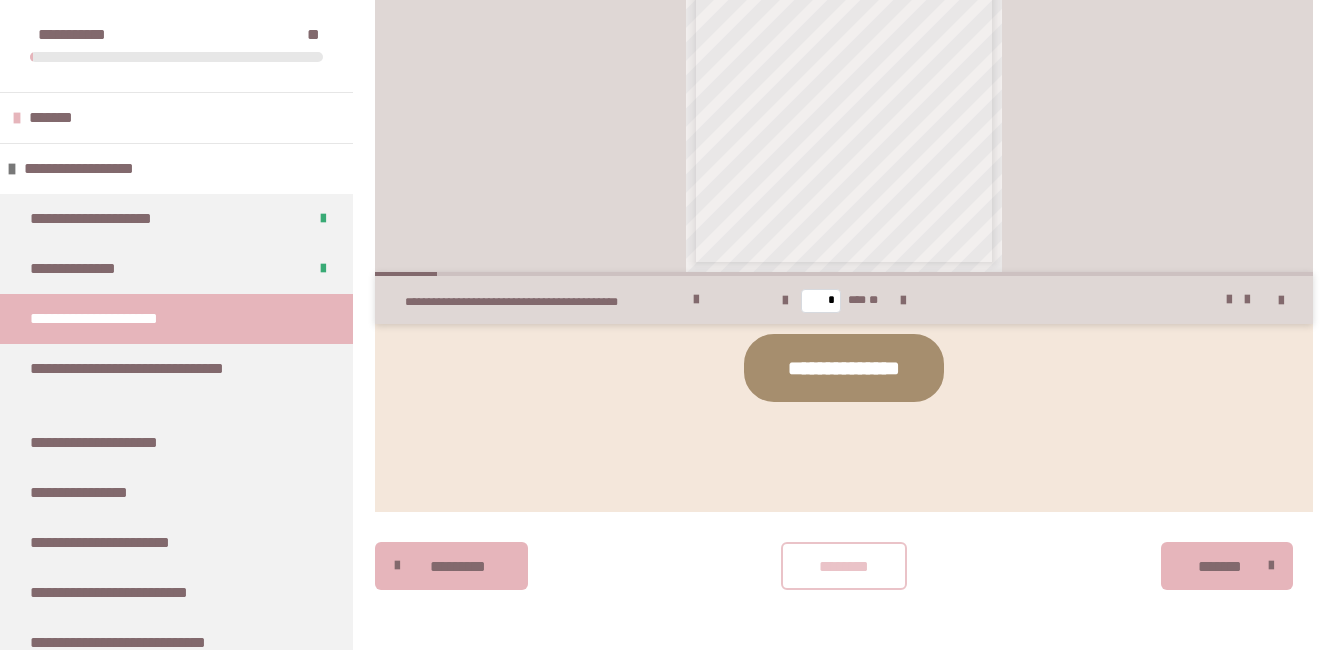 click on "********" at bounding box center [844, 567] 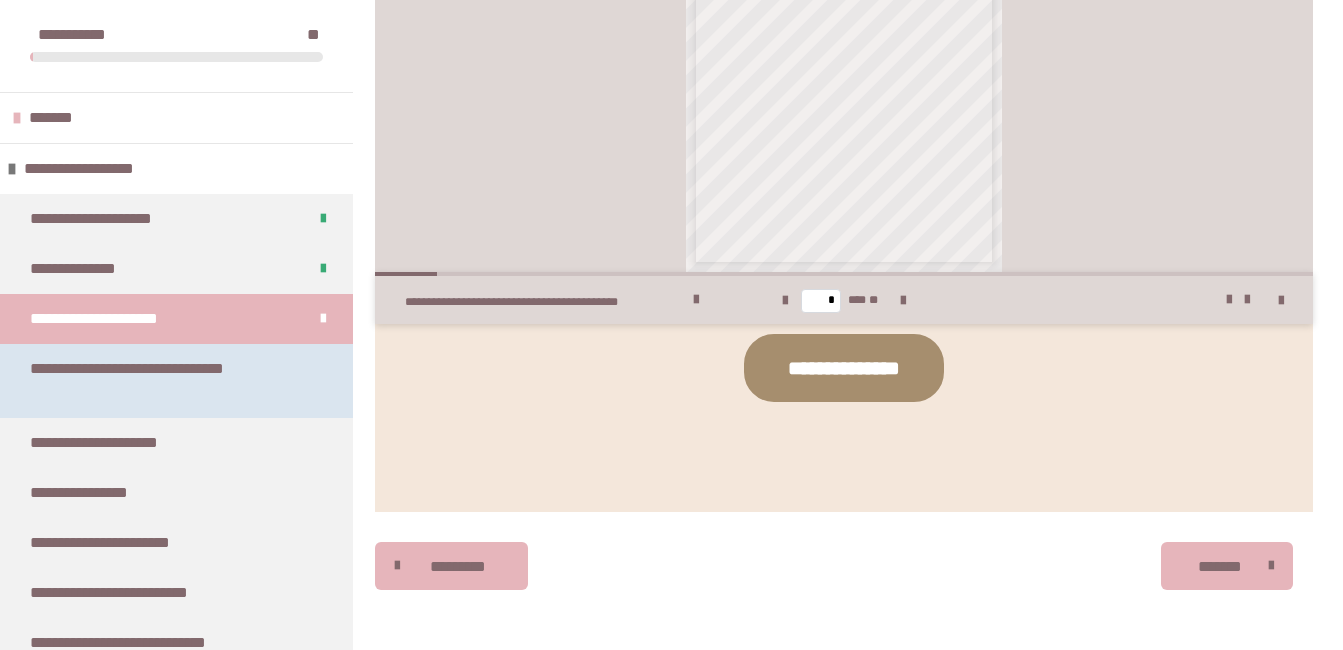 click on "**********" at bounding box center [161, 381] 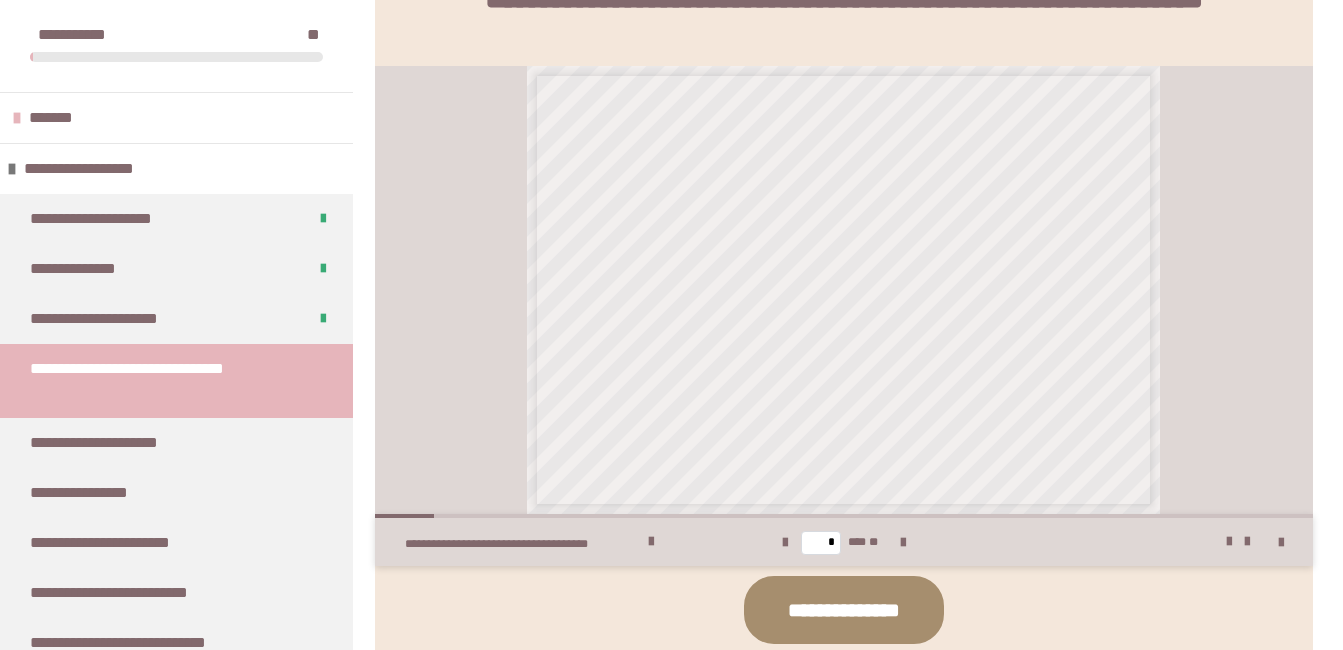 scroll, scrollTop: 902, scrollLeft: 0, axis: vertical 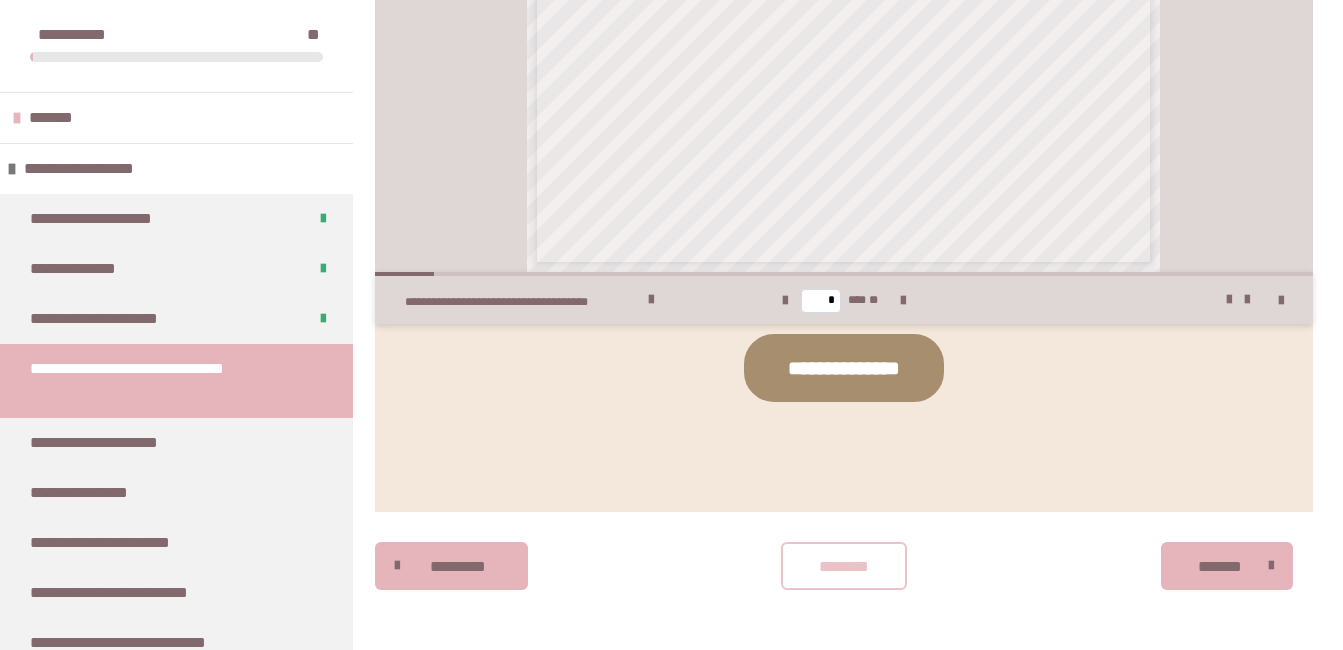 click on "********" at bounding box center [844, 566] 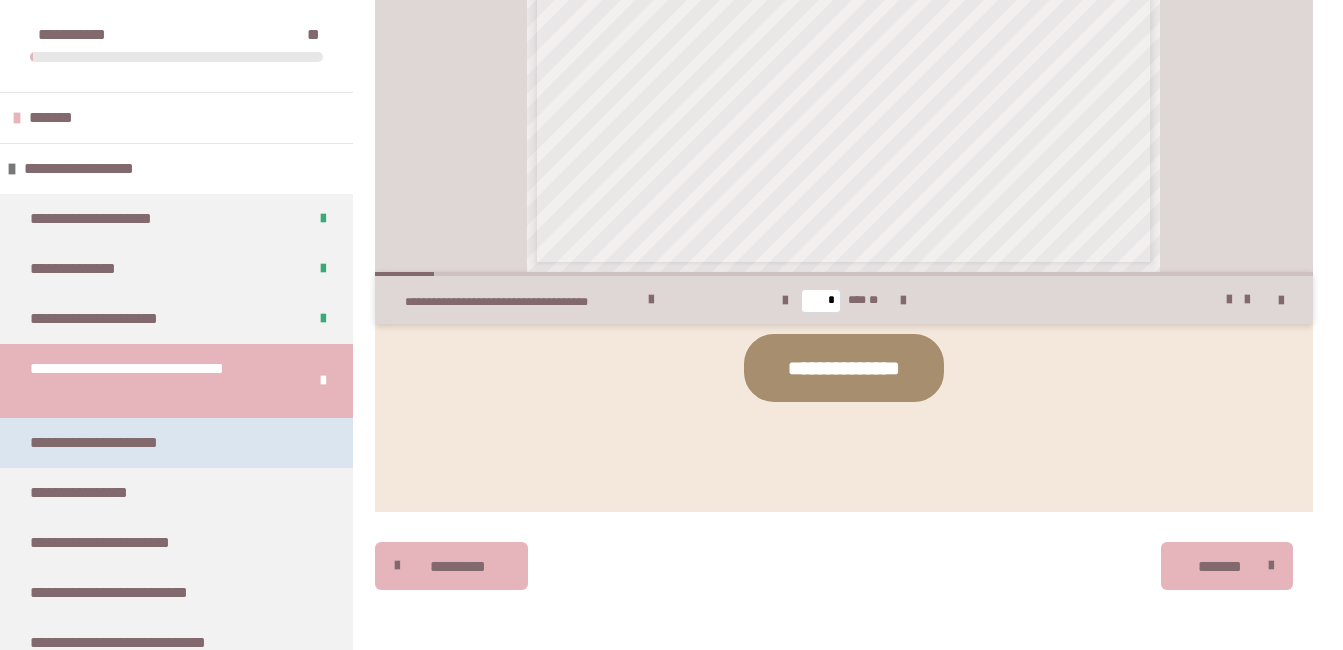 click on "**********" at bounding box center (123, 443) 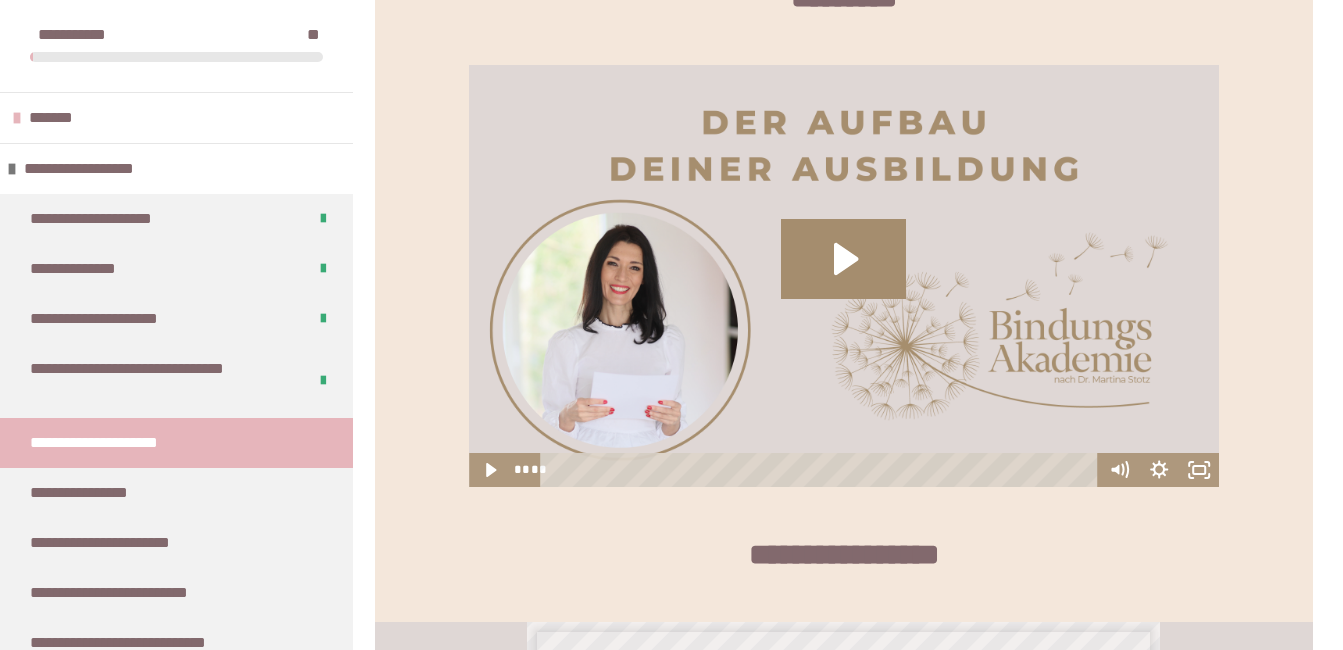 scroll, scrollTop: 786, scrollLeft: 0, axis: vertical 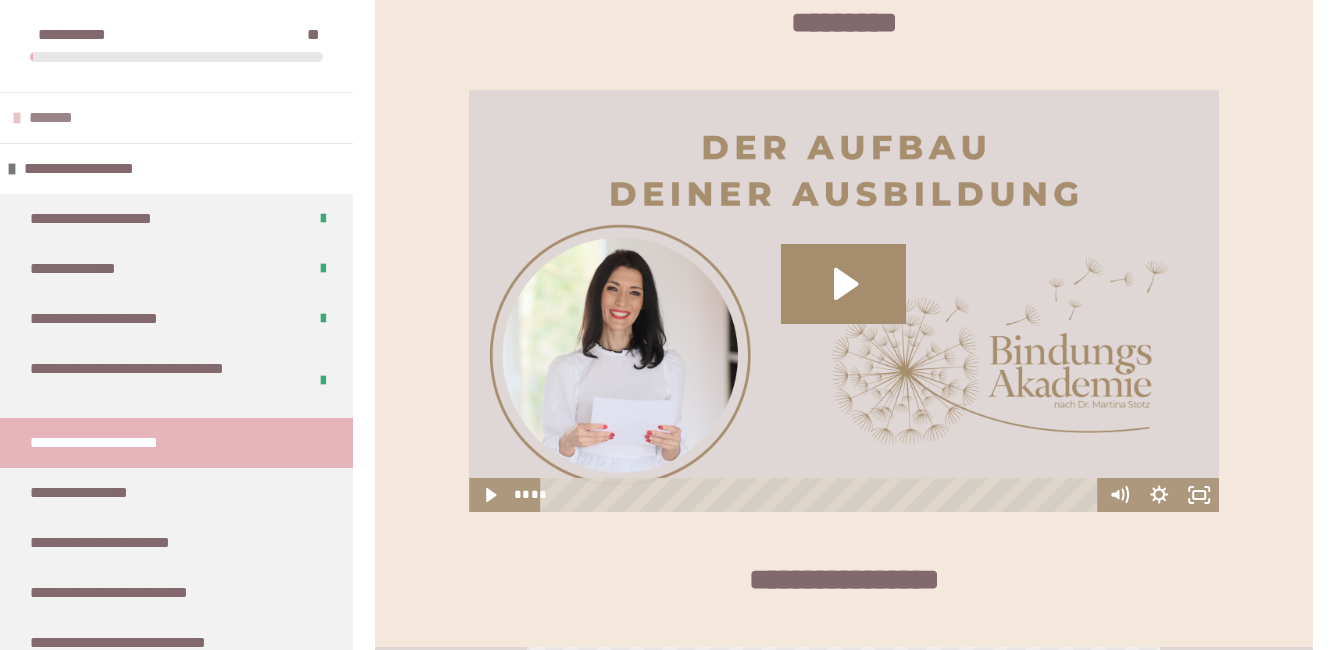 click at bounding box center [17, 118] 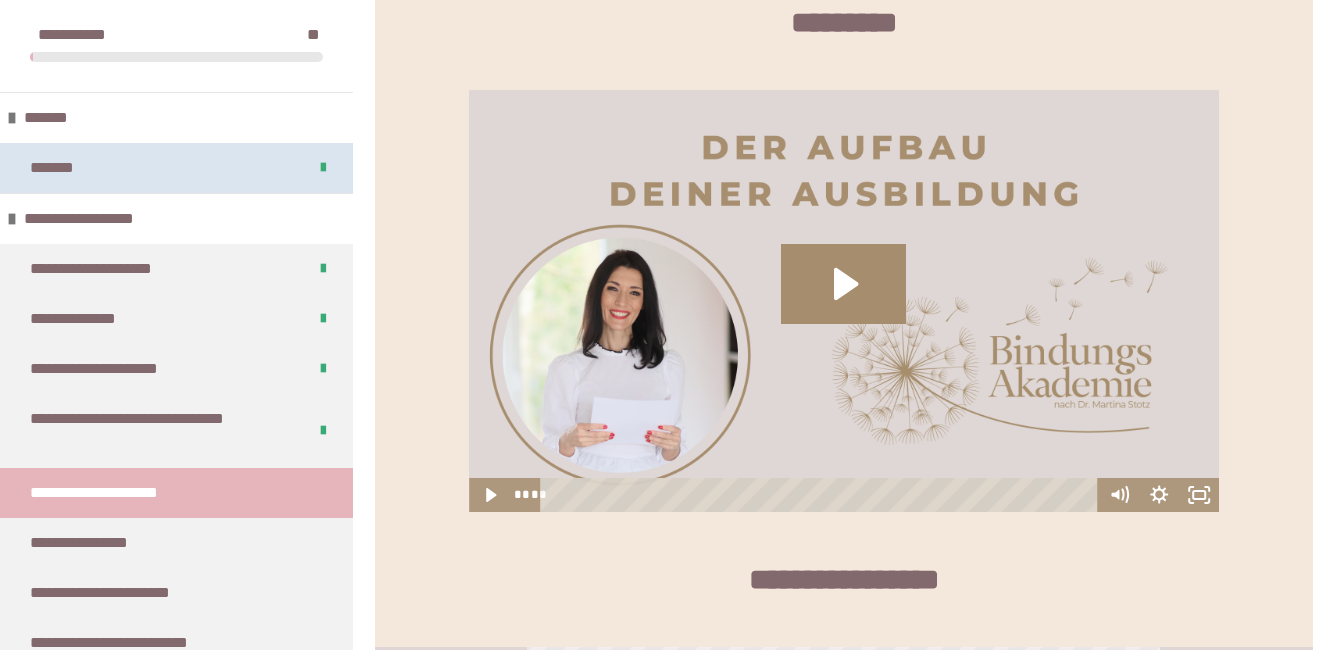 click on "*******" at bounding box center (176, 168) 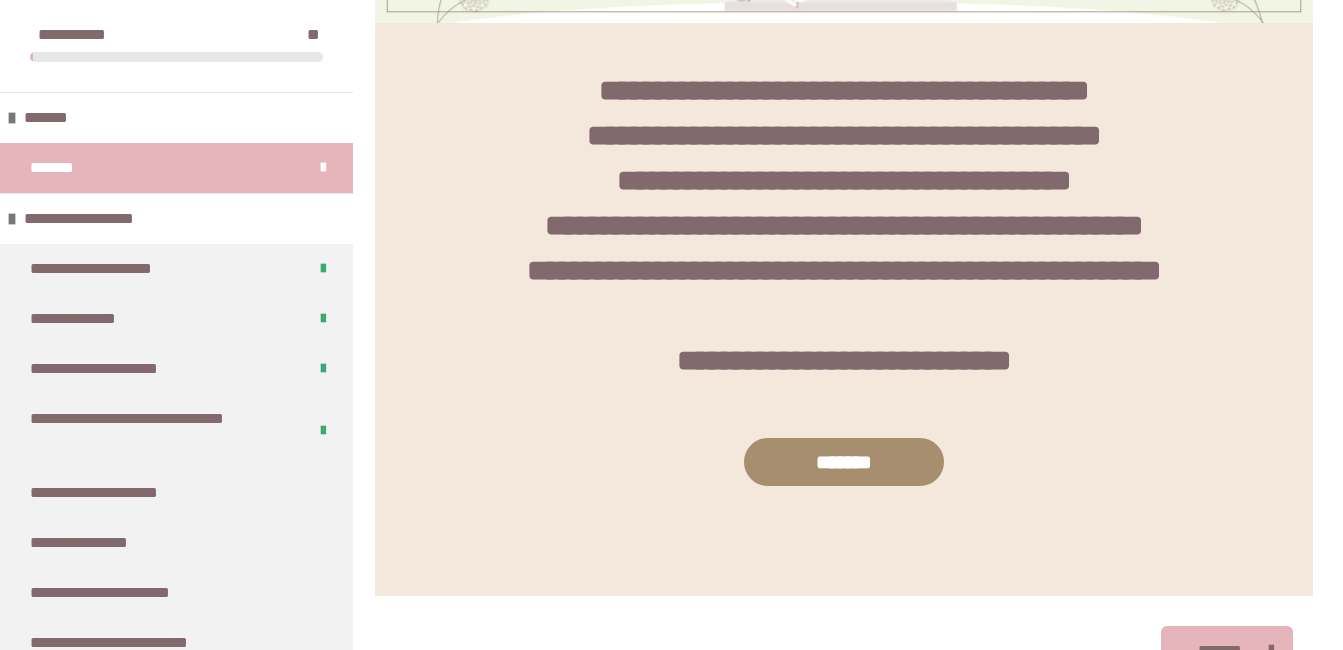 scroll, scrollTop: 605, scrollLeft: 0, axis: vertical 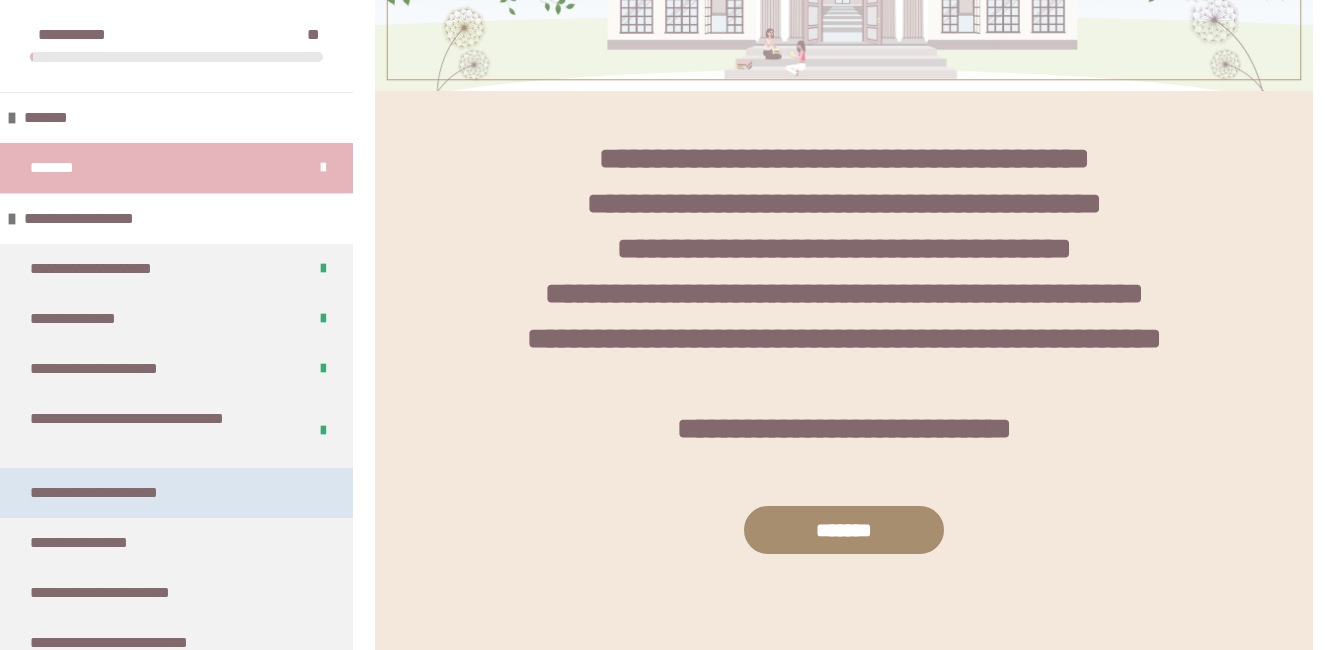 click on "**********" at bounding box center [123, 493] 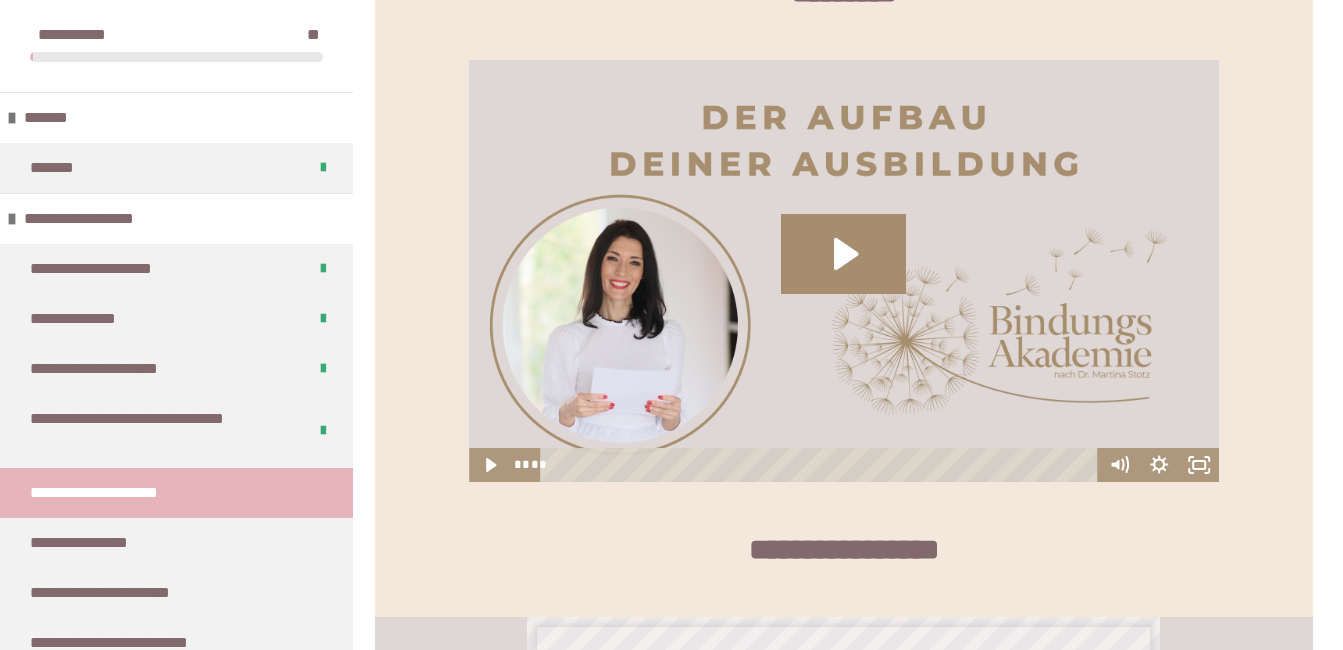 scroll, scrollTop: 742, scrollLeft: 0, axis: vertical 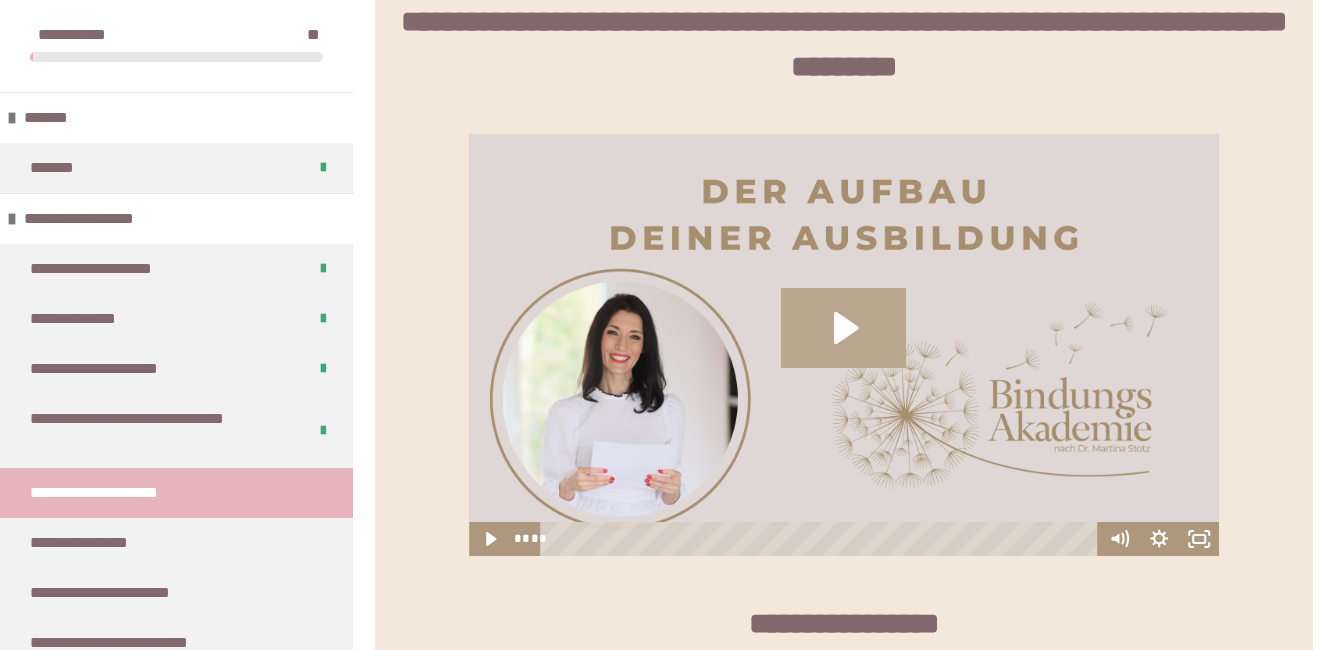 click 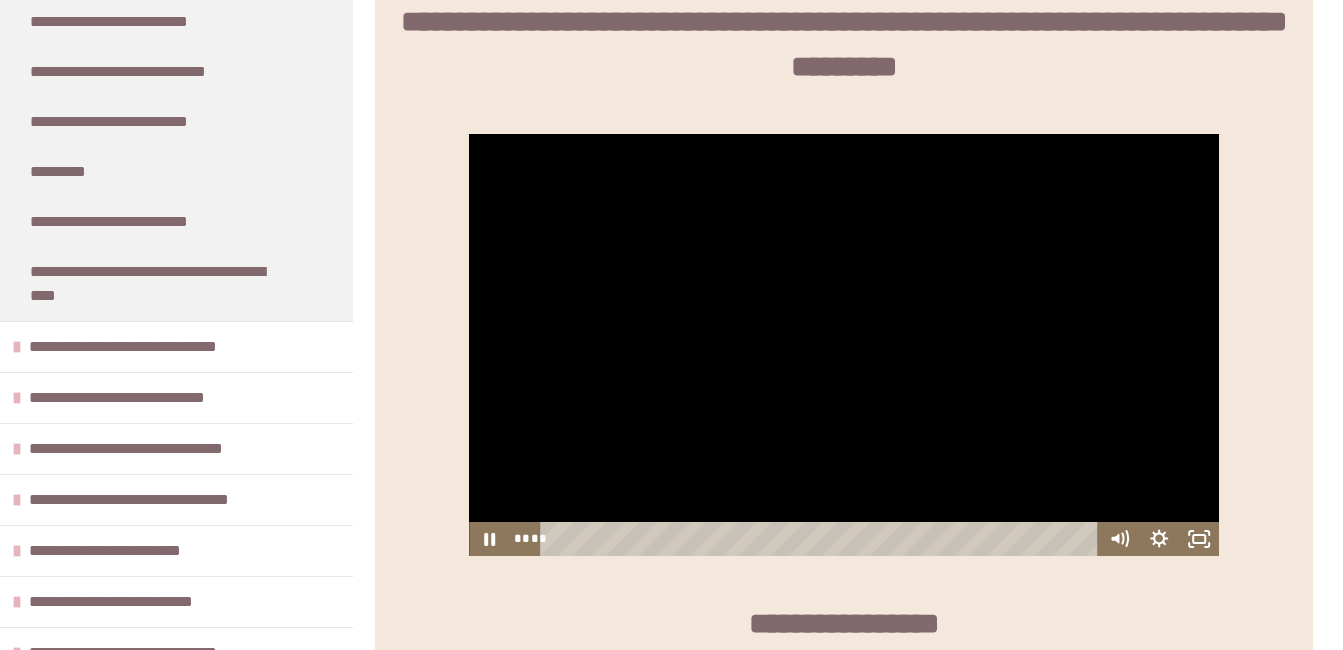 scroll, scrollTop: 644, scrollLeft: 0, axis: vertical 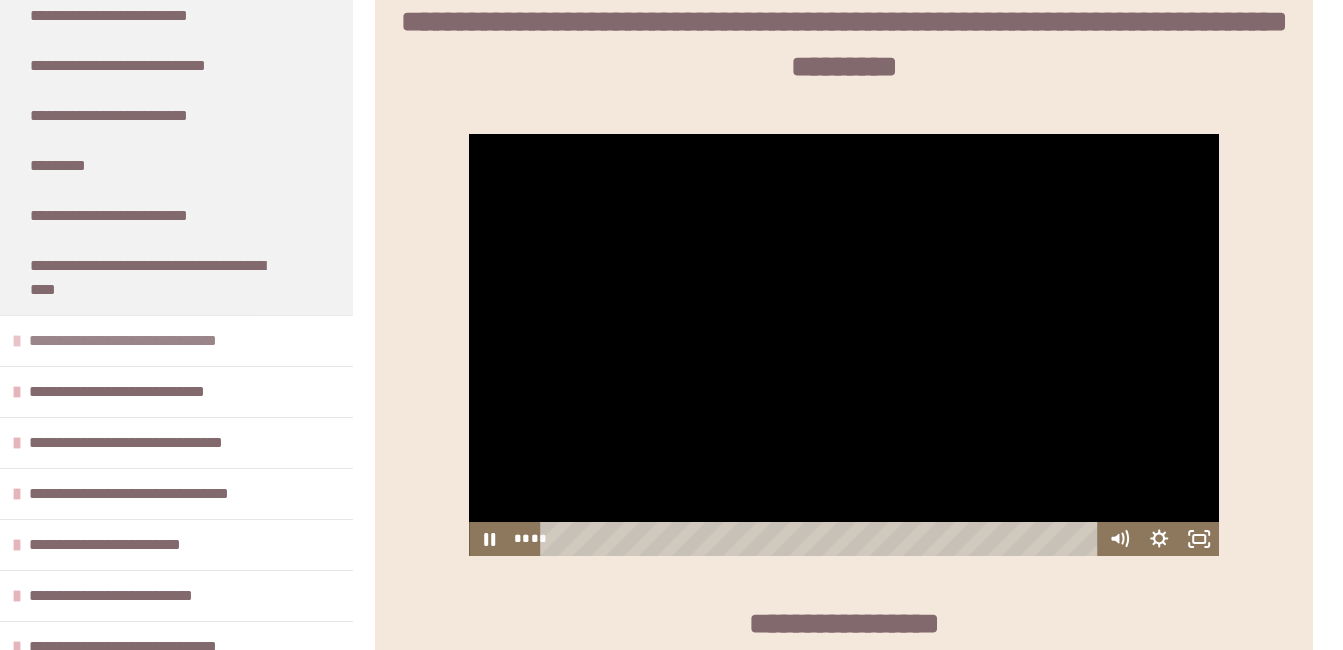 click on "**********" at bounding box center (163, 341) 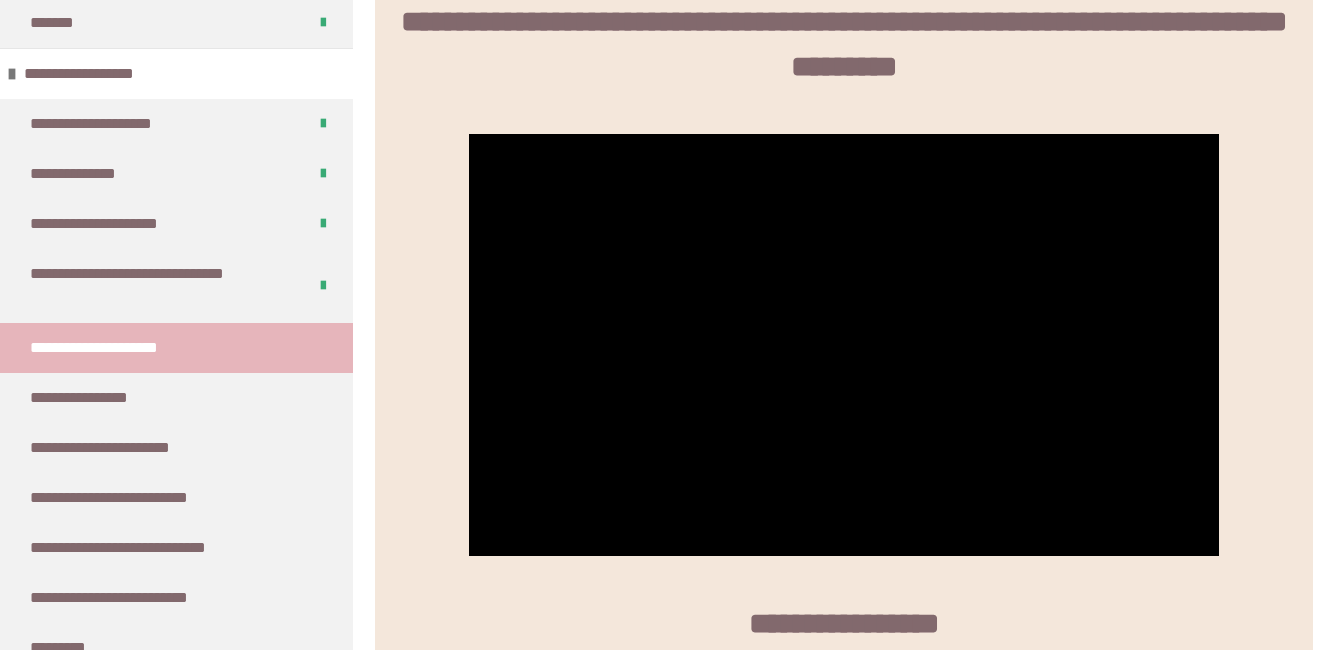 scroll, scrollTop: 154, scrollLeft: 0, axis: vertical 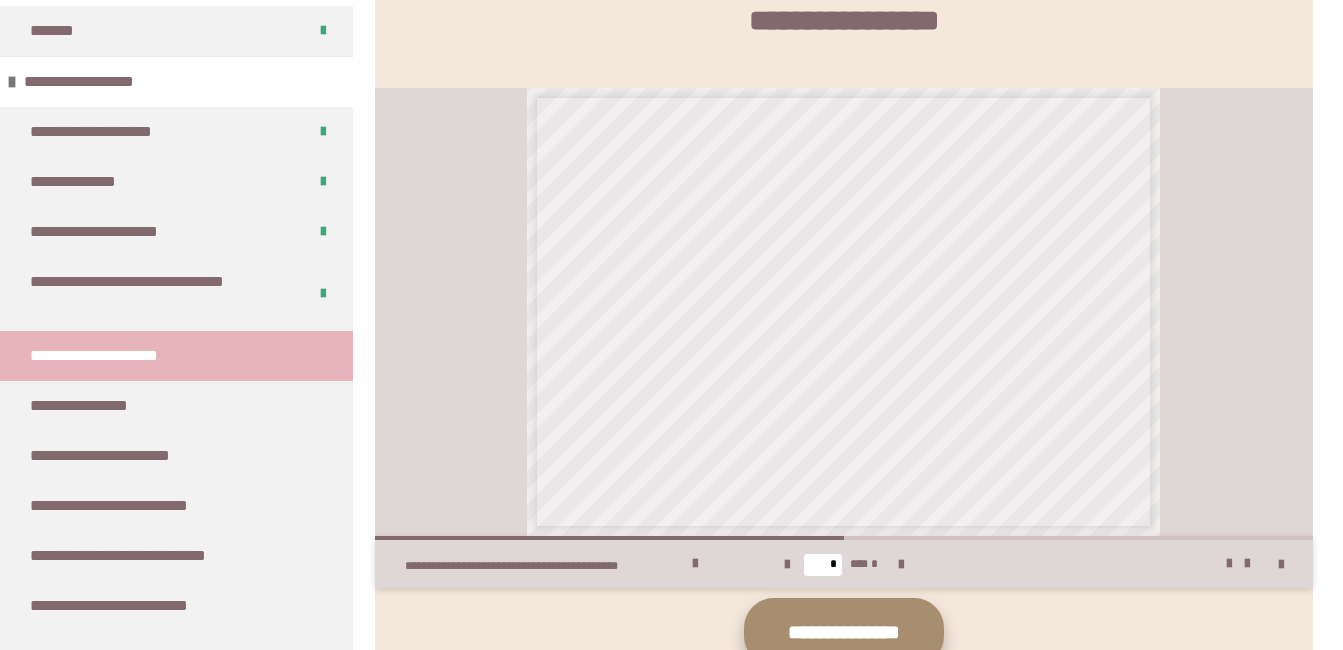 click on "**********" at bounding box center [844, 632] 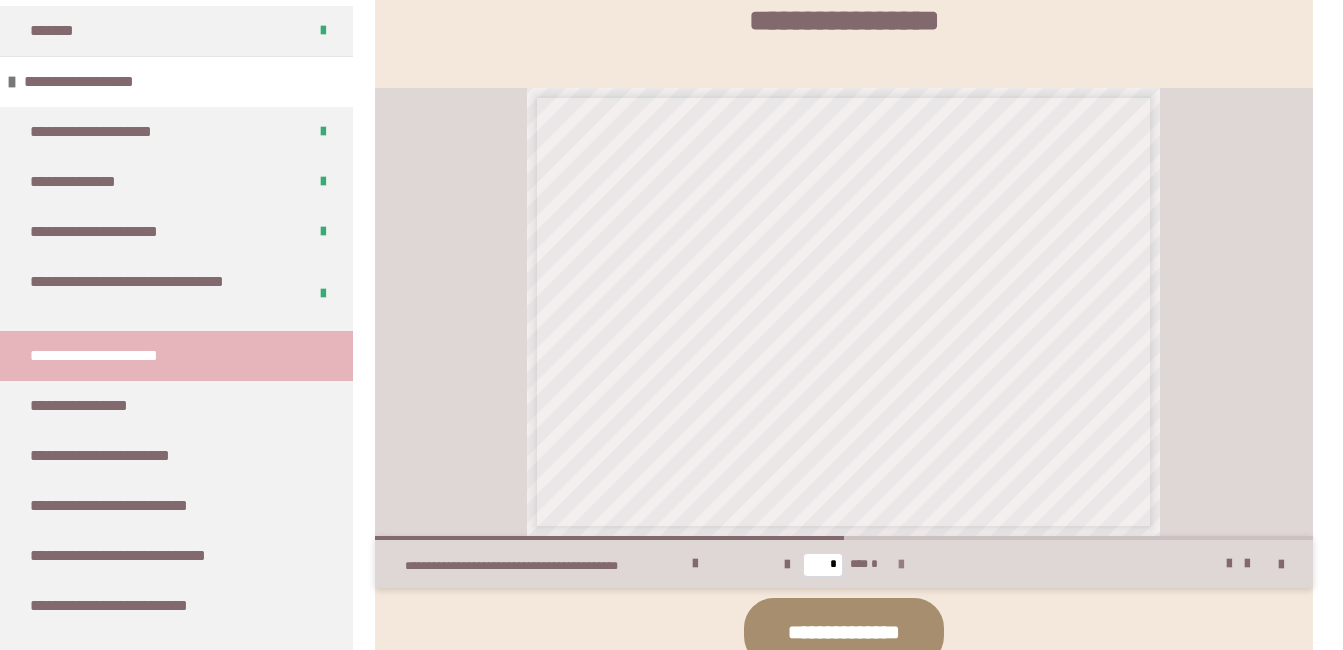click at bounding box center (901, 565) 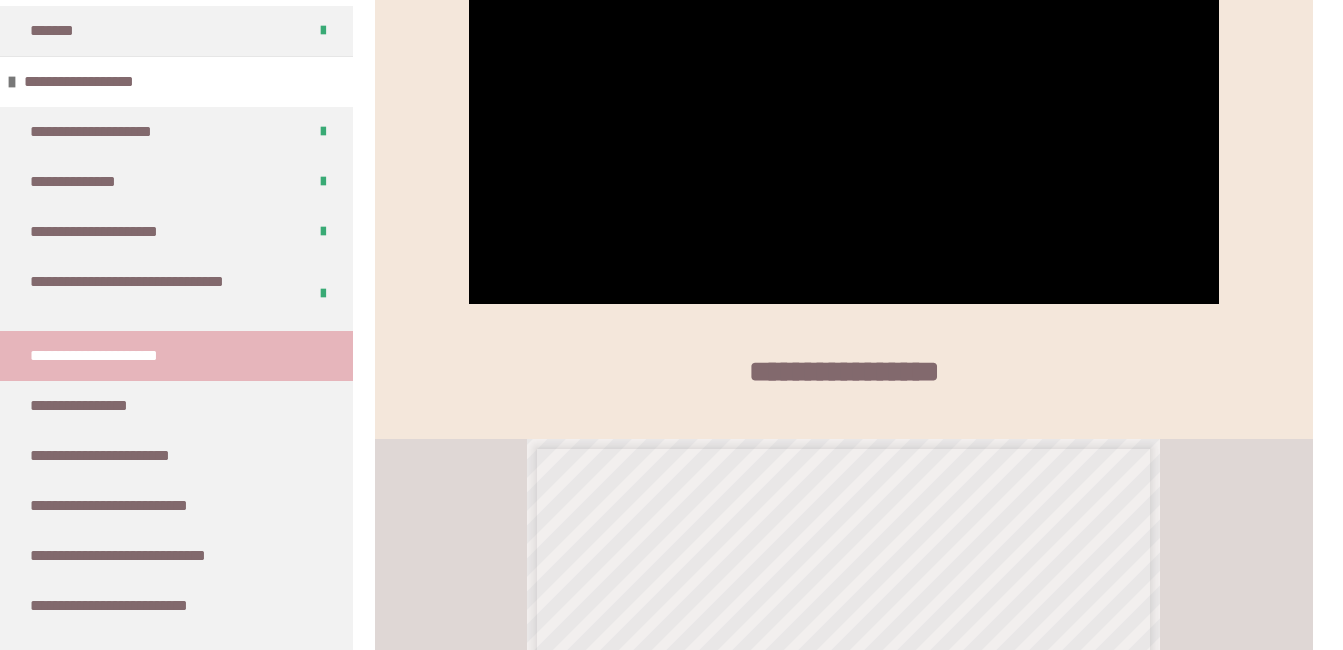 scroll, scrollTop: 856, scrollLeft: 0, axis: vertical 